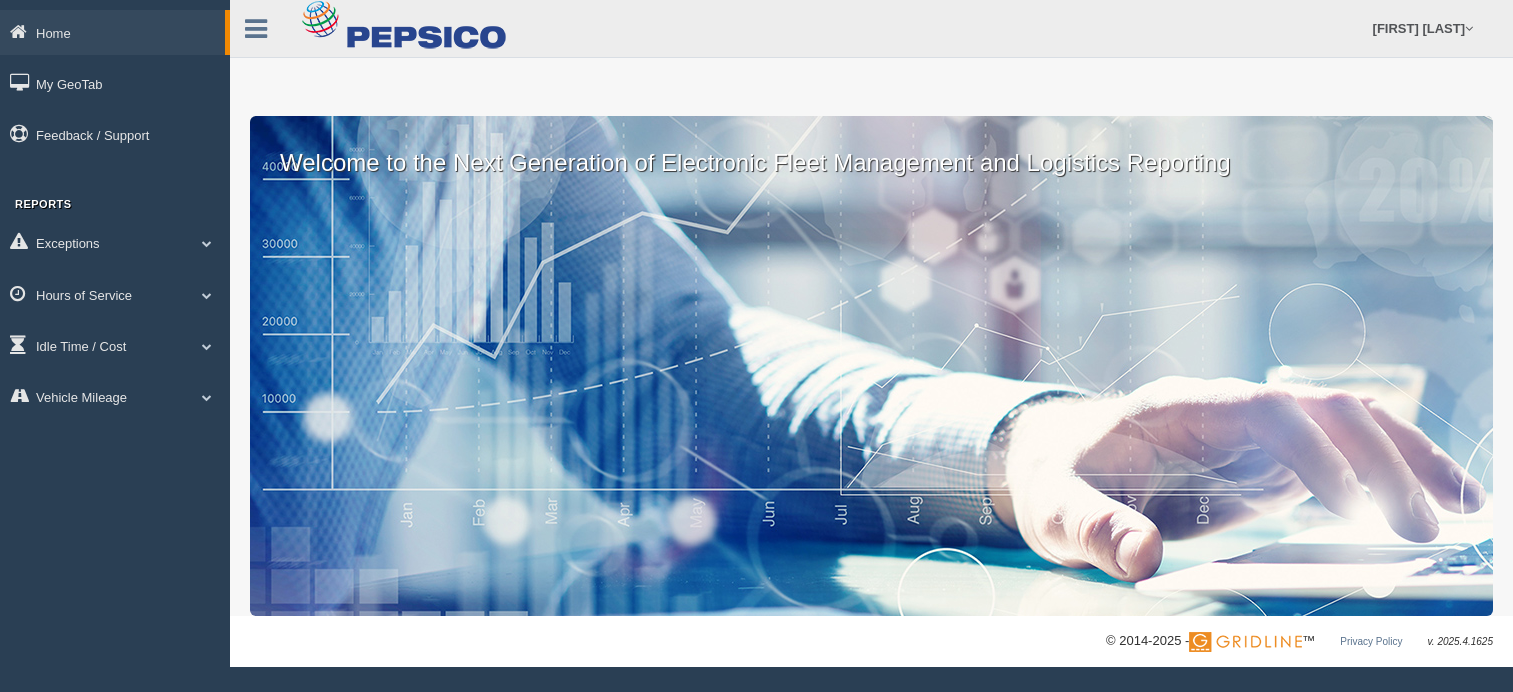 scroll, scrollTop: 0, scrollLeft: 0, axis: both 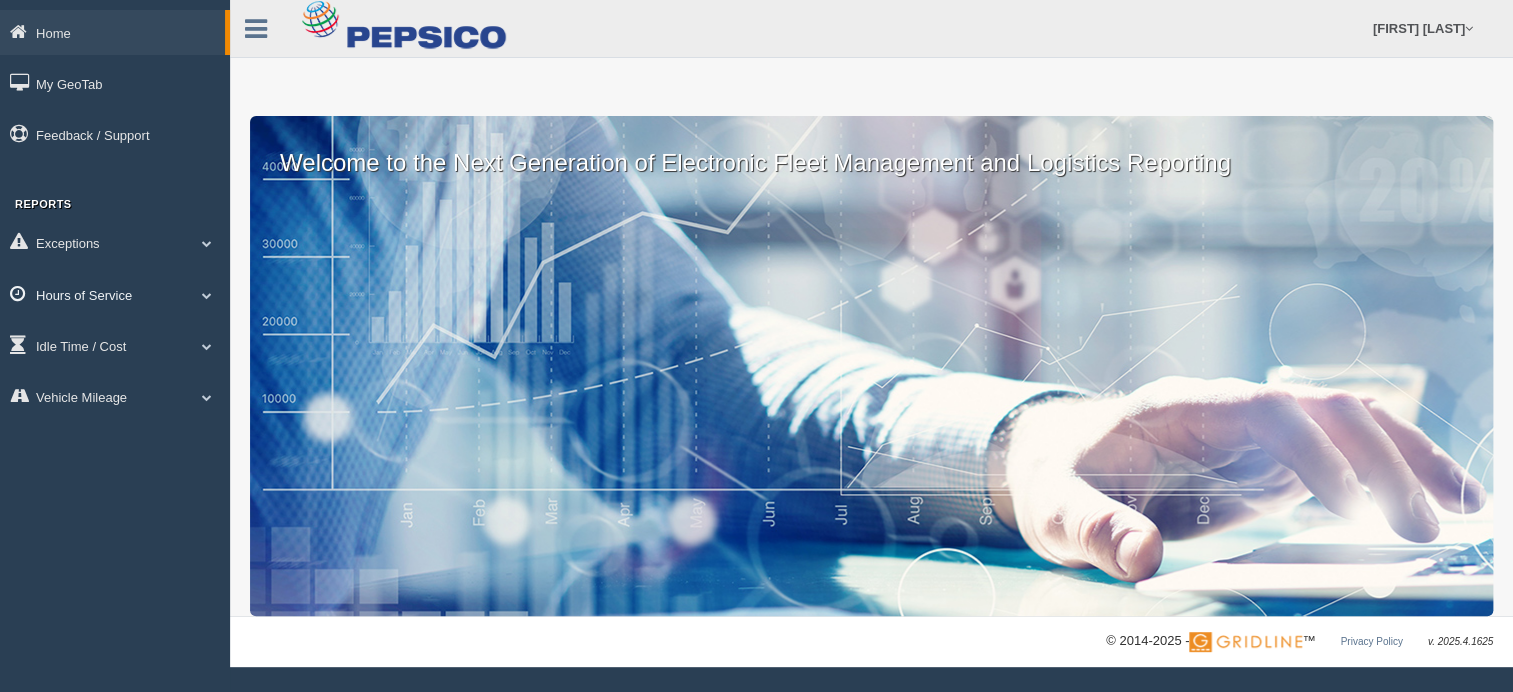 click on "Hours of Service" at bounding box center (115, 294) 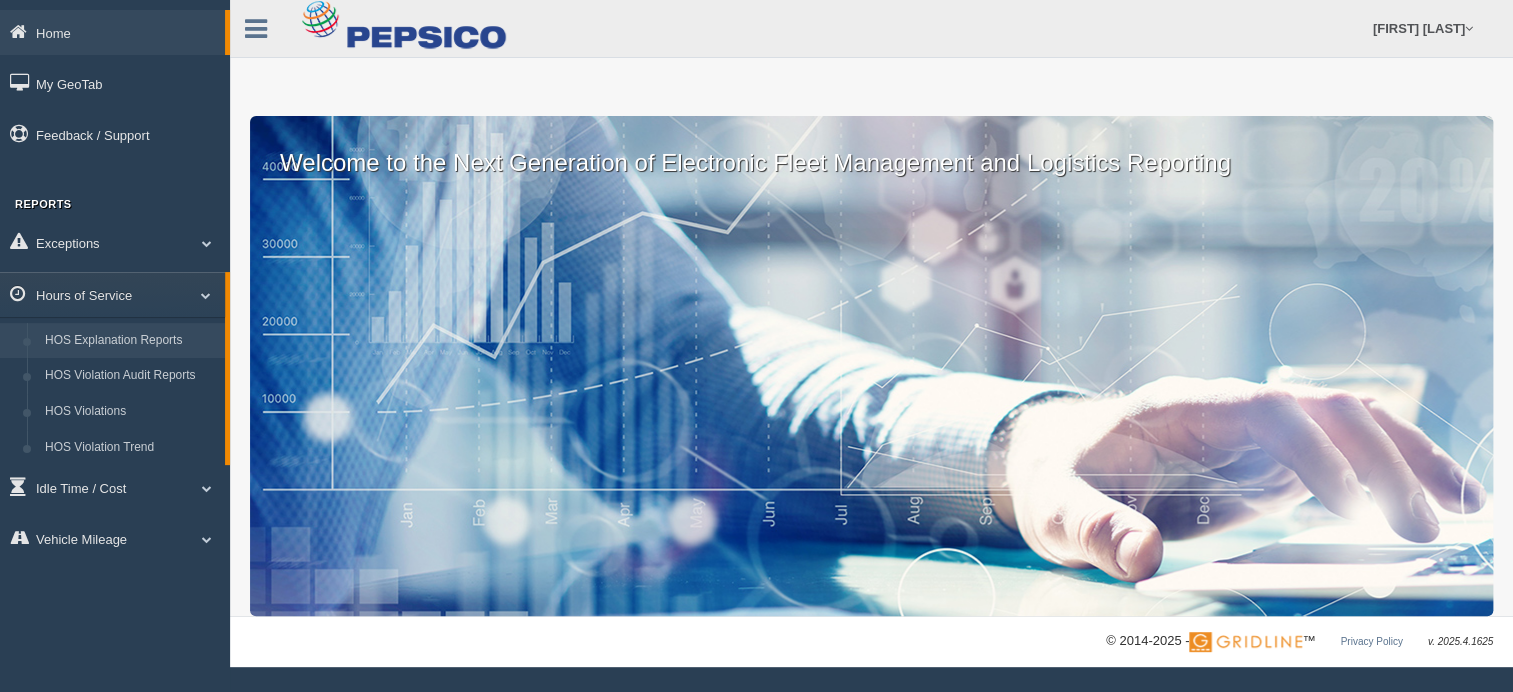 click on "HOS Explanation Reports" at bounding box center (130, 341) 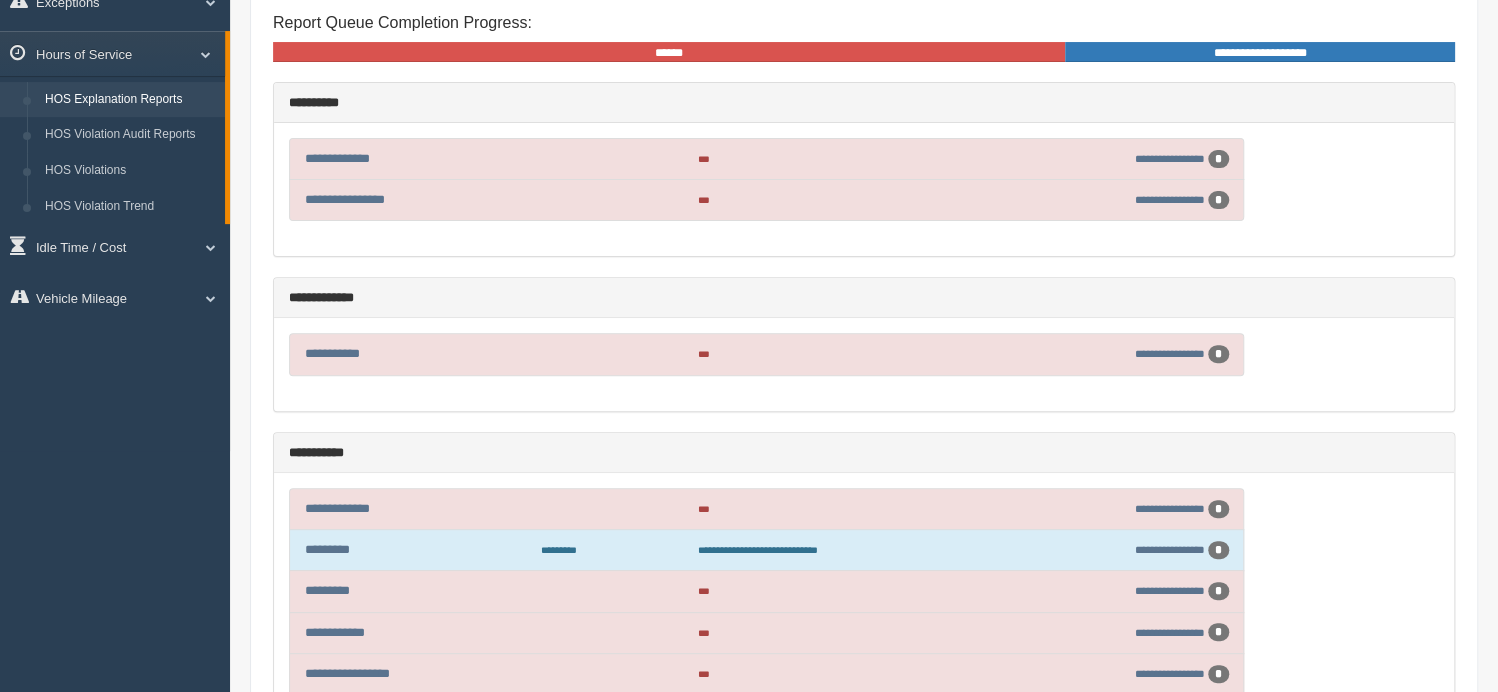 scroll, scrollTop: 0, scrollLeft: 0, axis: both 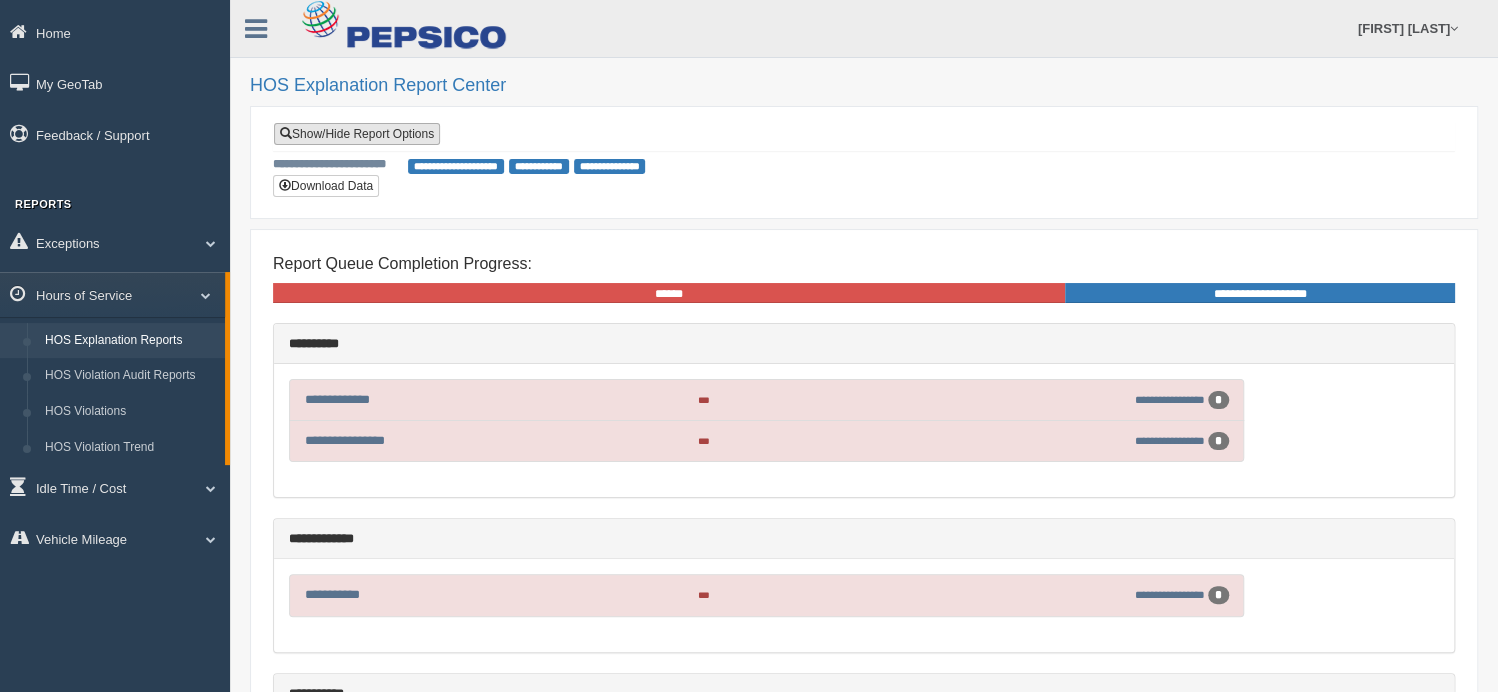click on "Show/Hide Report Options" at bounding box center (357, 134) 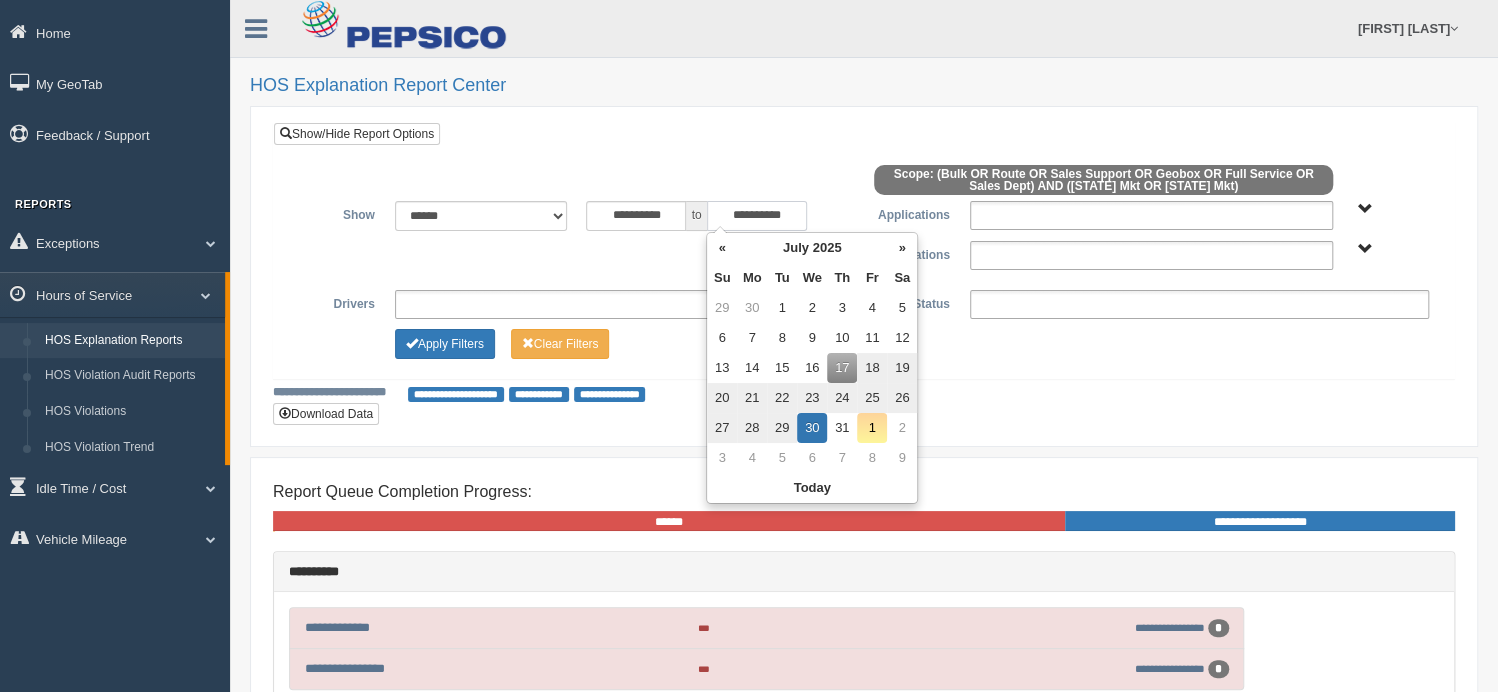 click on "**********" at bounding box center [757, 216] 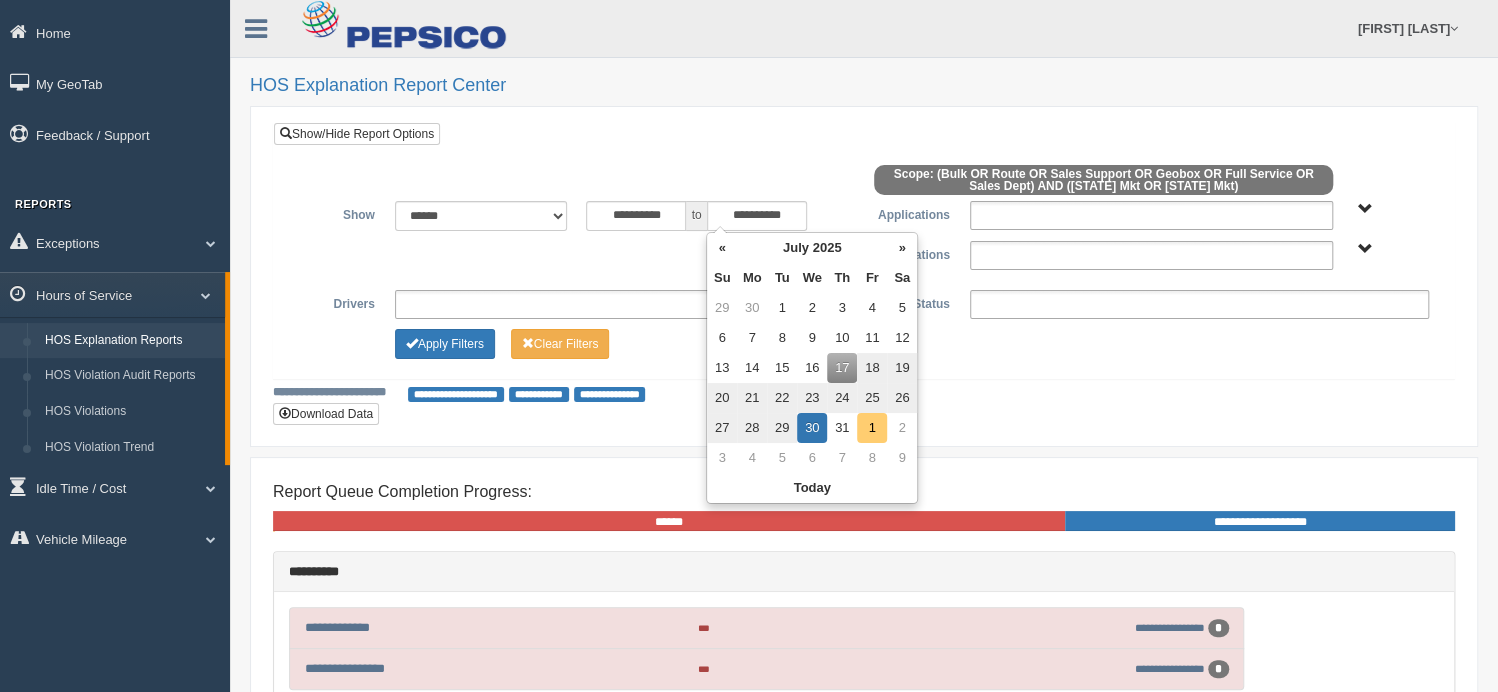click on "1" at bounding box center [872, 428] 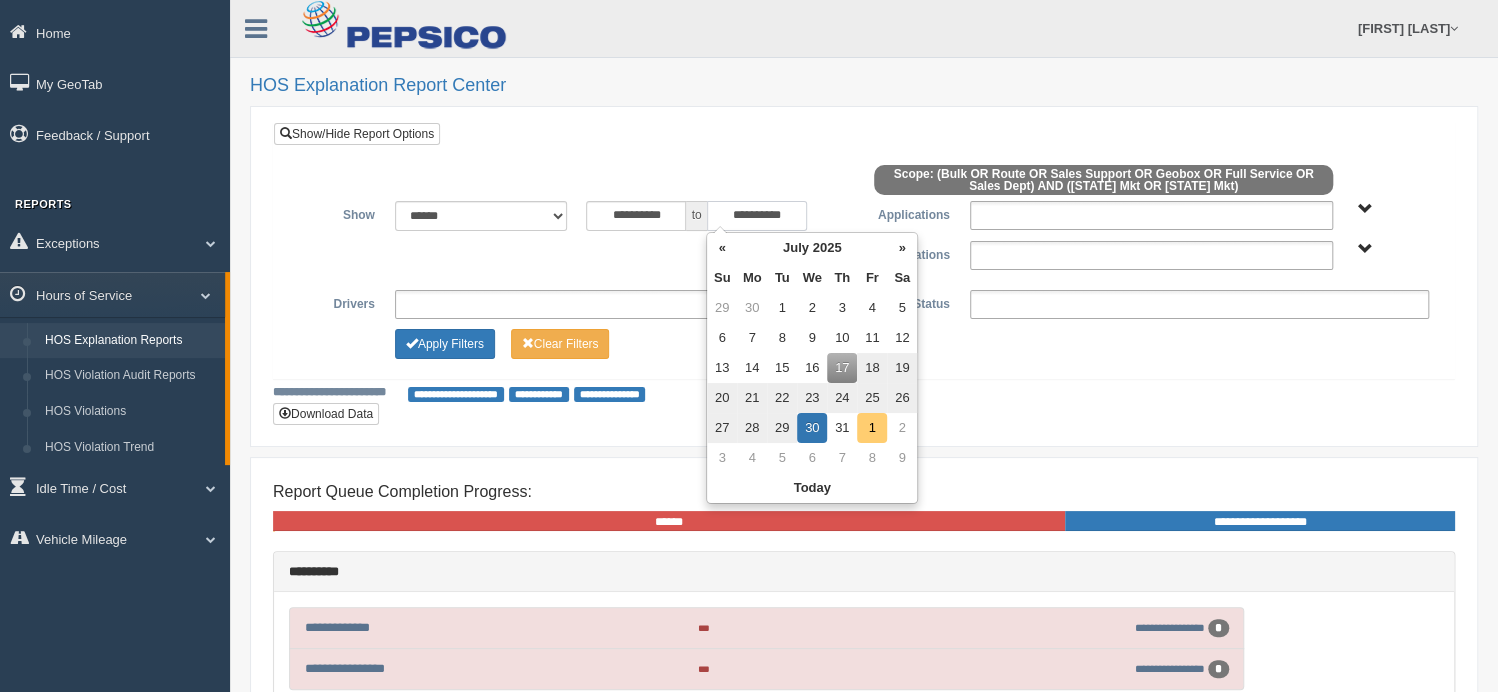 type on "**********" 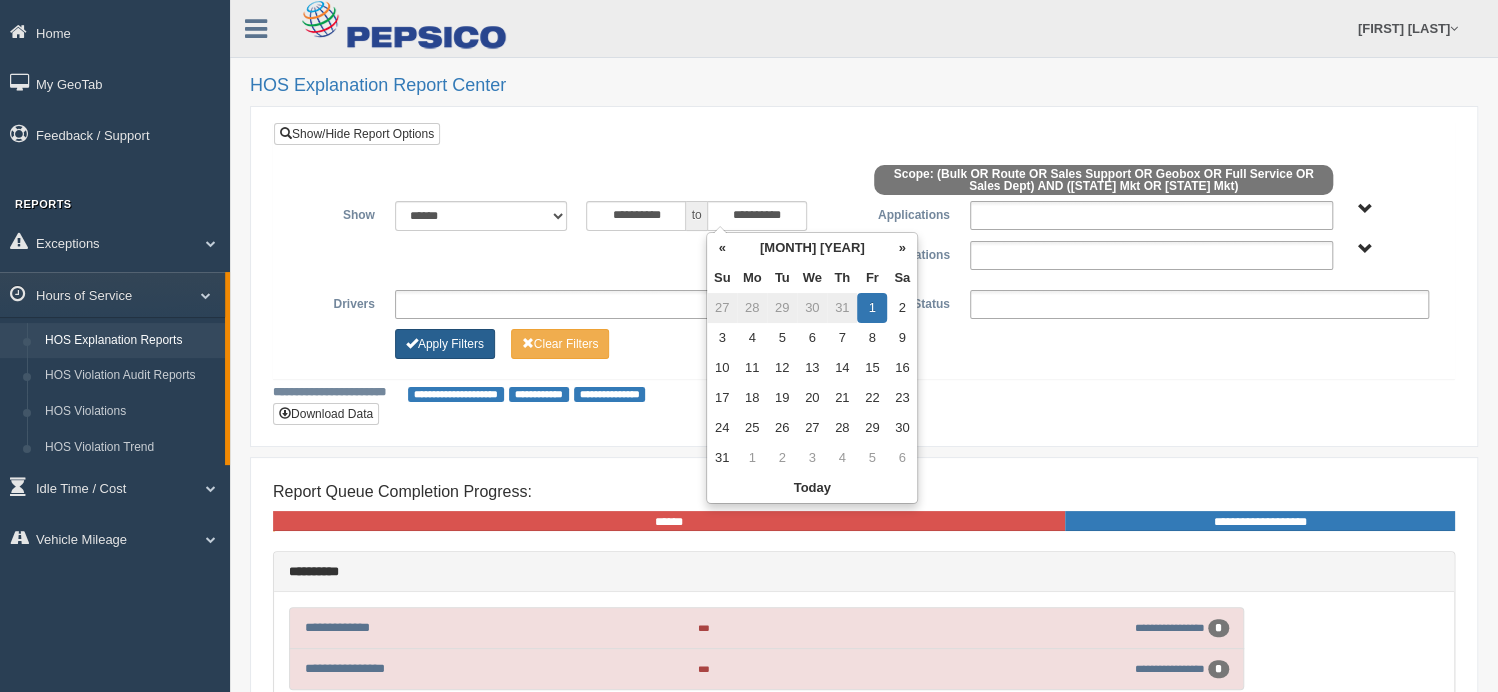 click on "Apply Filters" at bounding box center (445, 344) 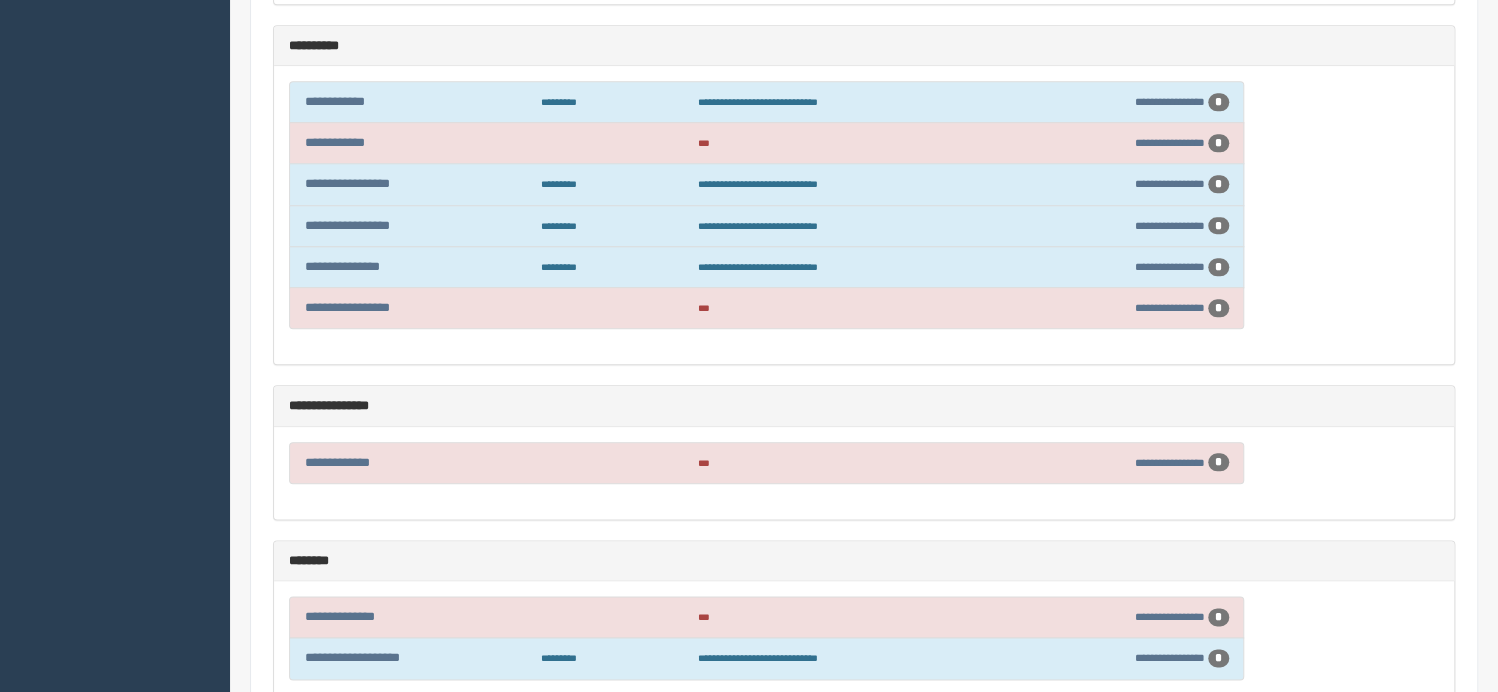 scroll, scrollTop: 1100, scrollLeft: 0, axis: vertical 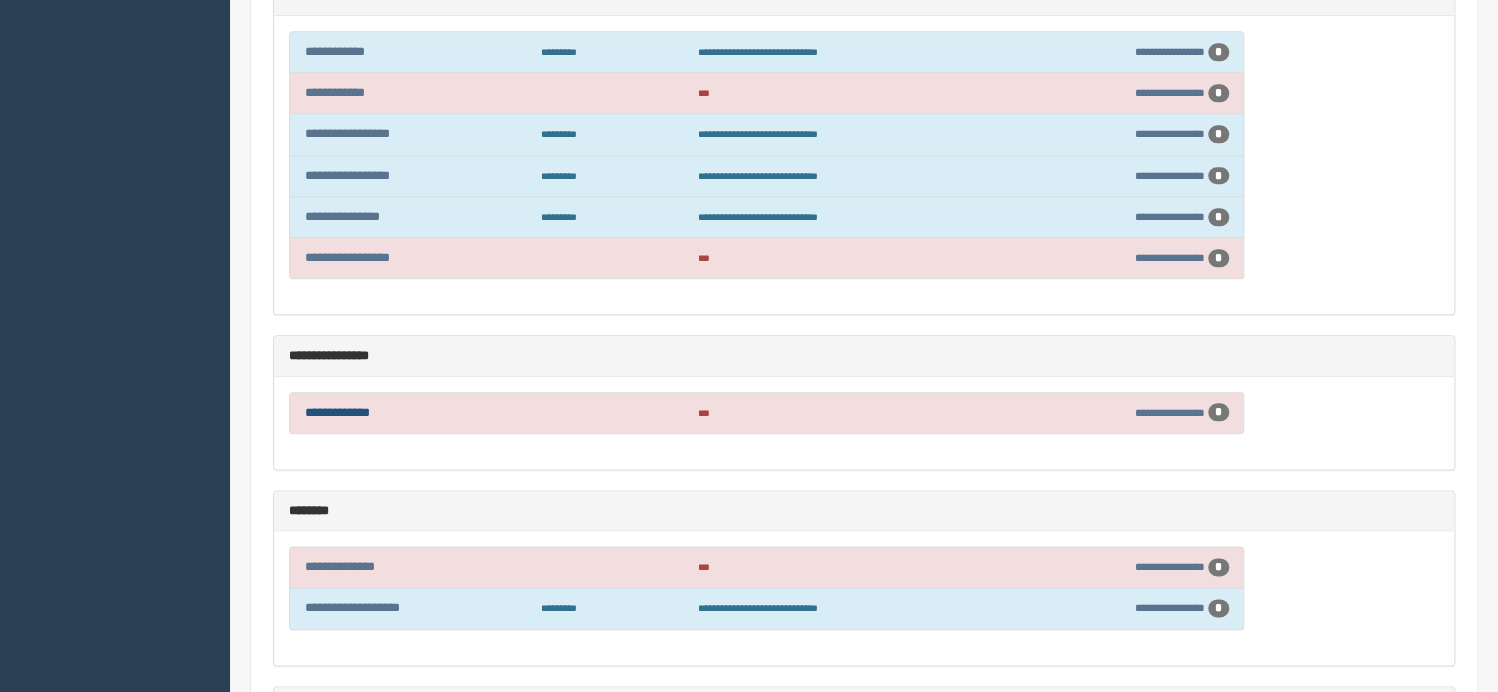 click on "**********" at bounding box center (337, 412) 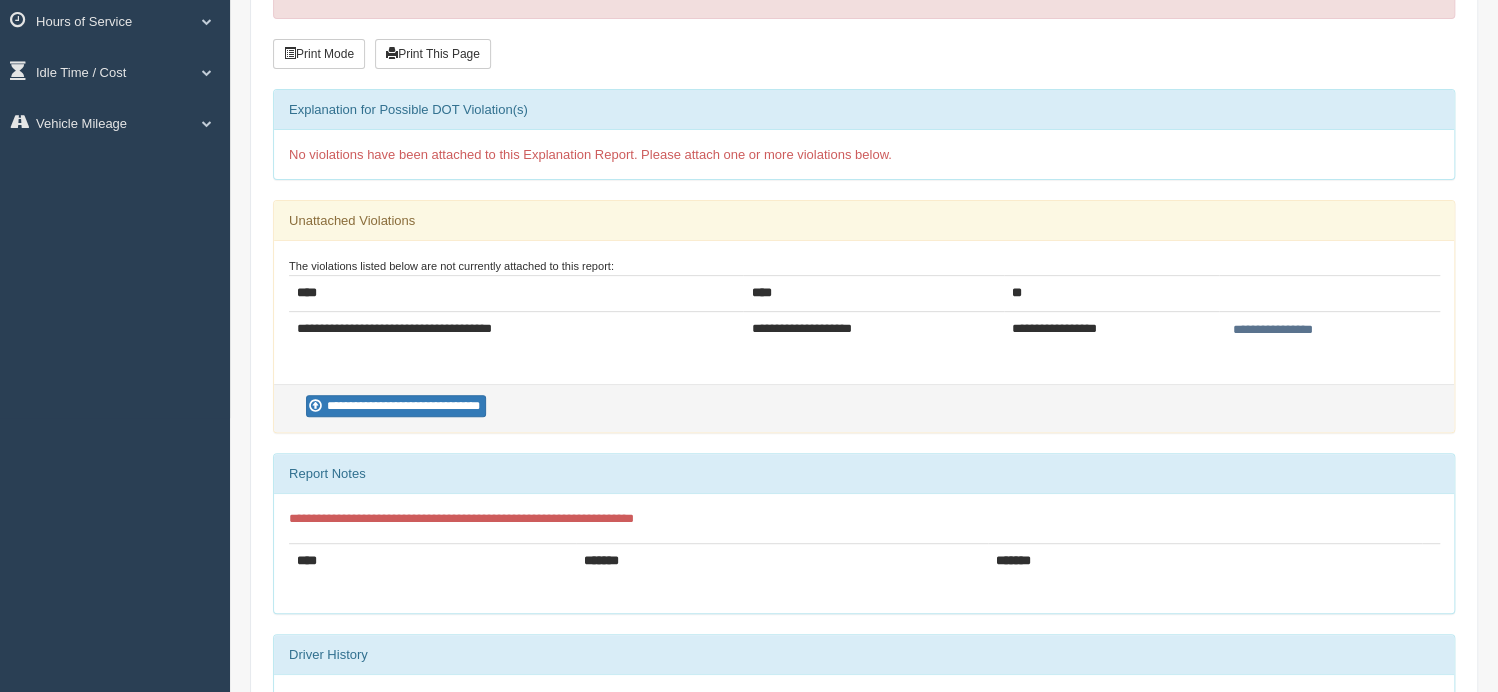 scroll, scrollTop: 300, scrollLeft: 0, axis: vertical 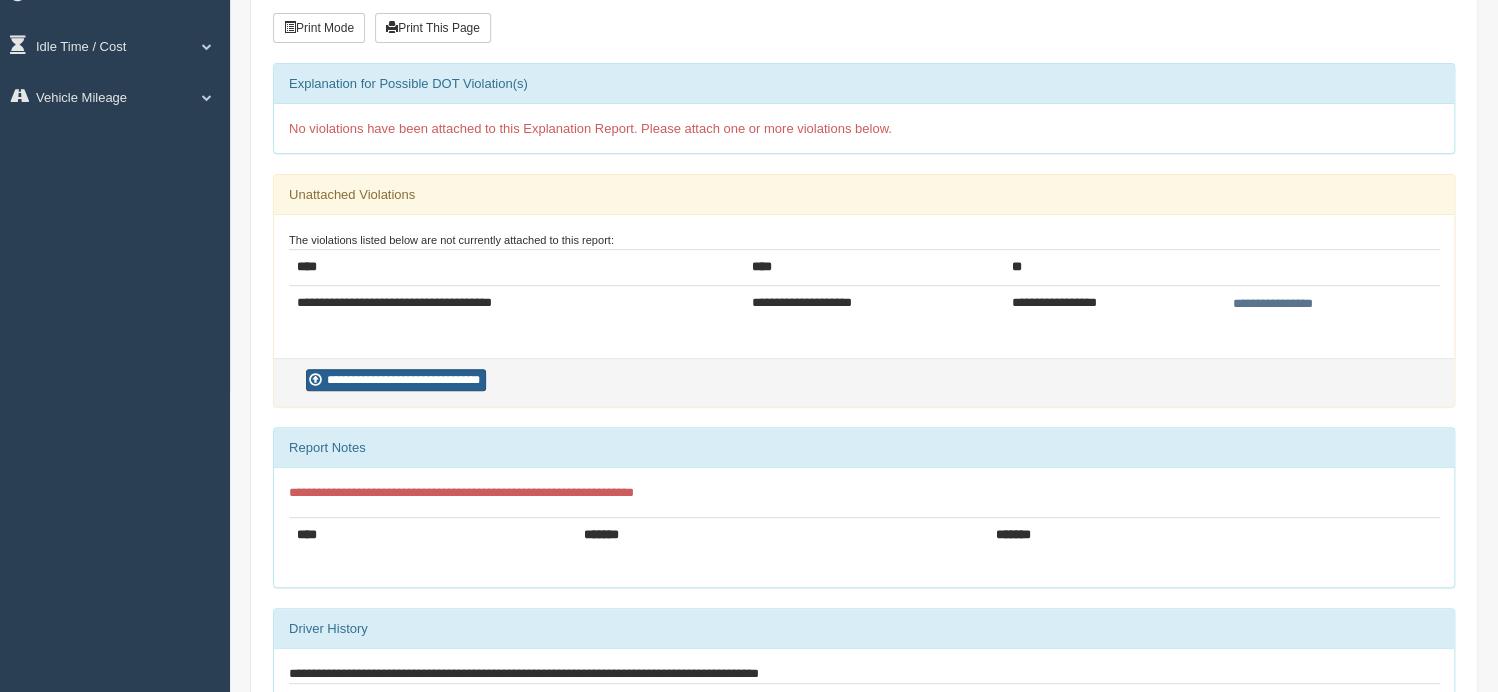 click on "**********" at bounding box center [396, 380] 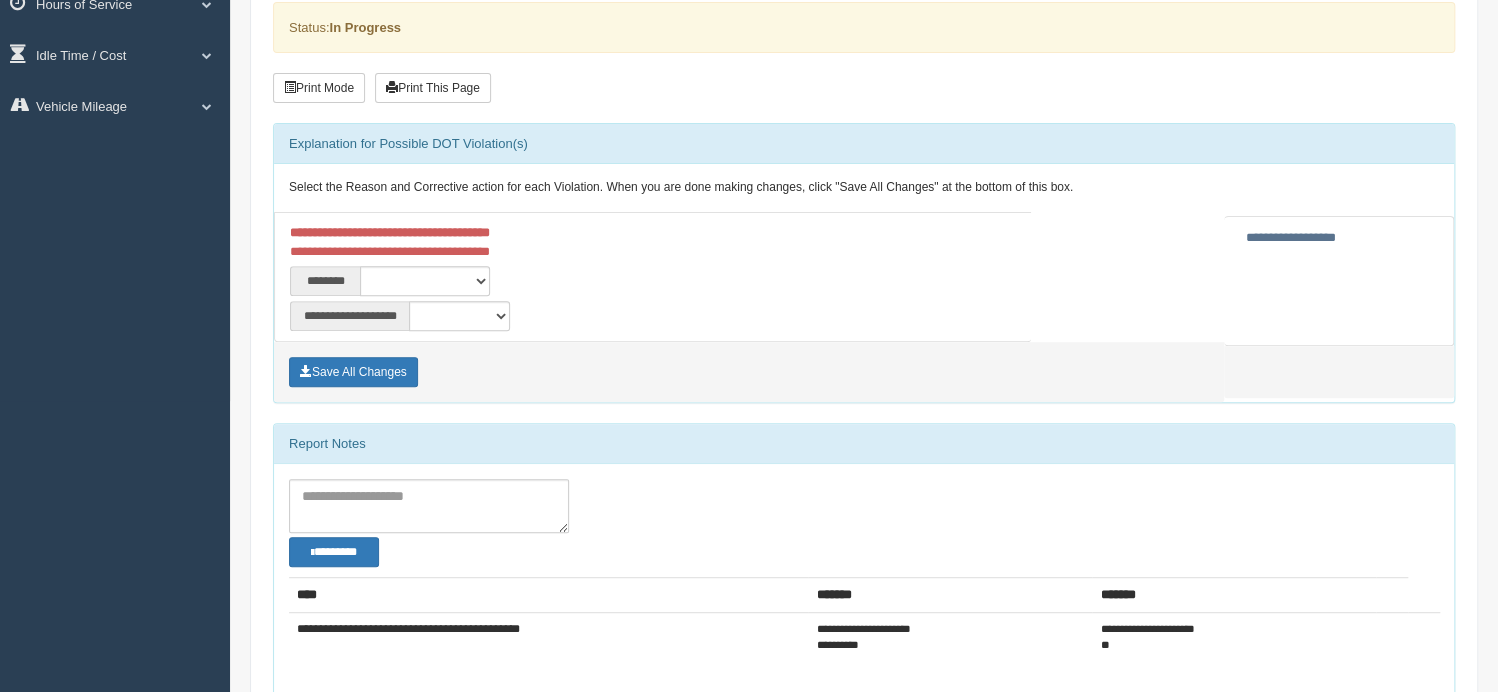 scroll, scrollTop: 300, scrollLeft: 0, axis: vertical 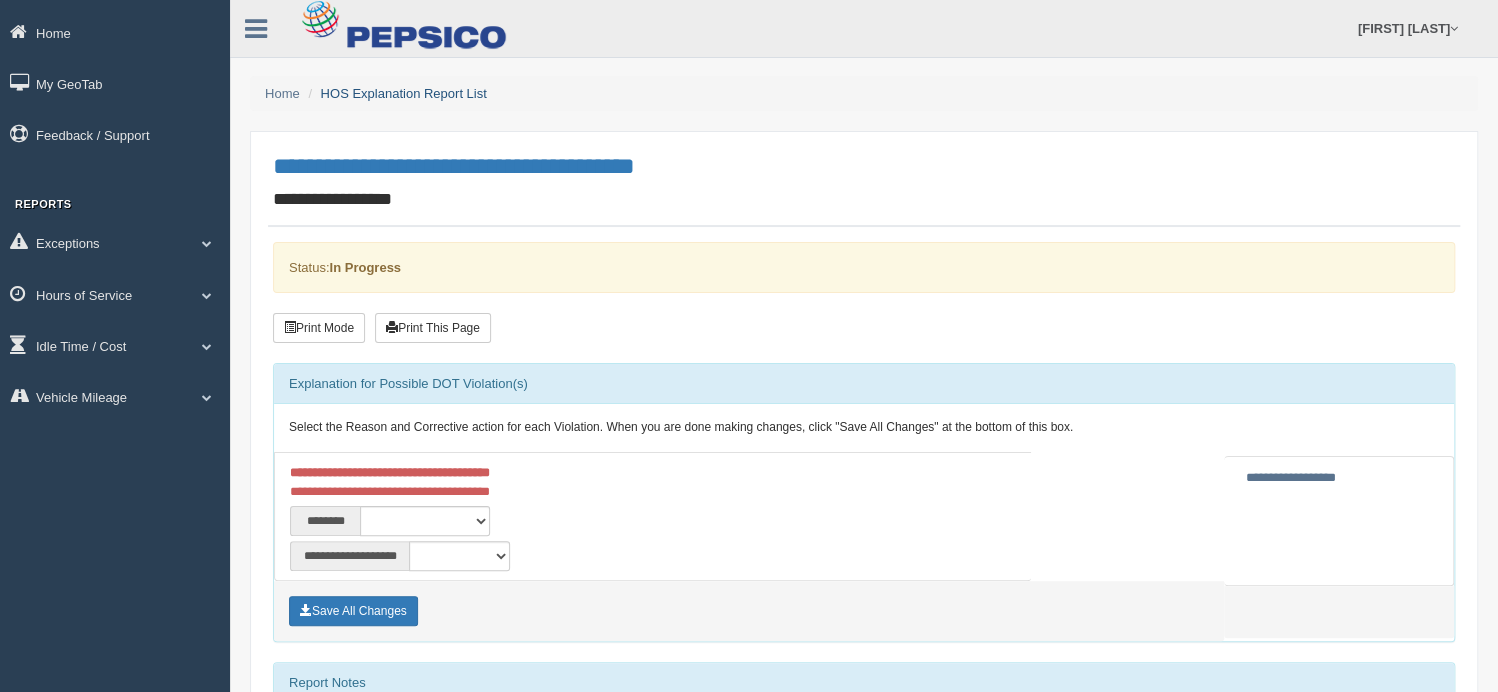 click on "HOS Explanation Report List" at bounding box center (404, 93) 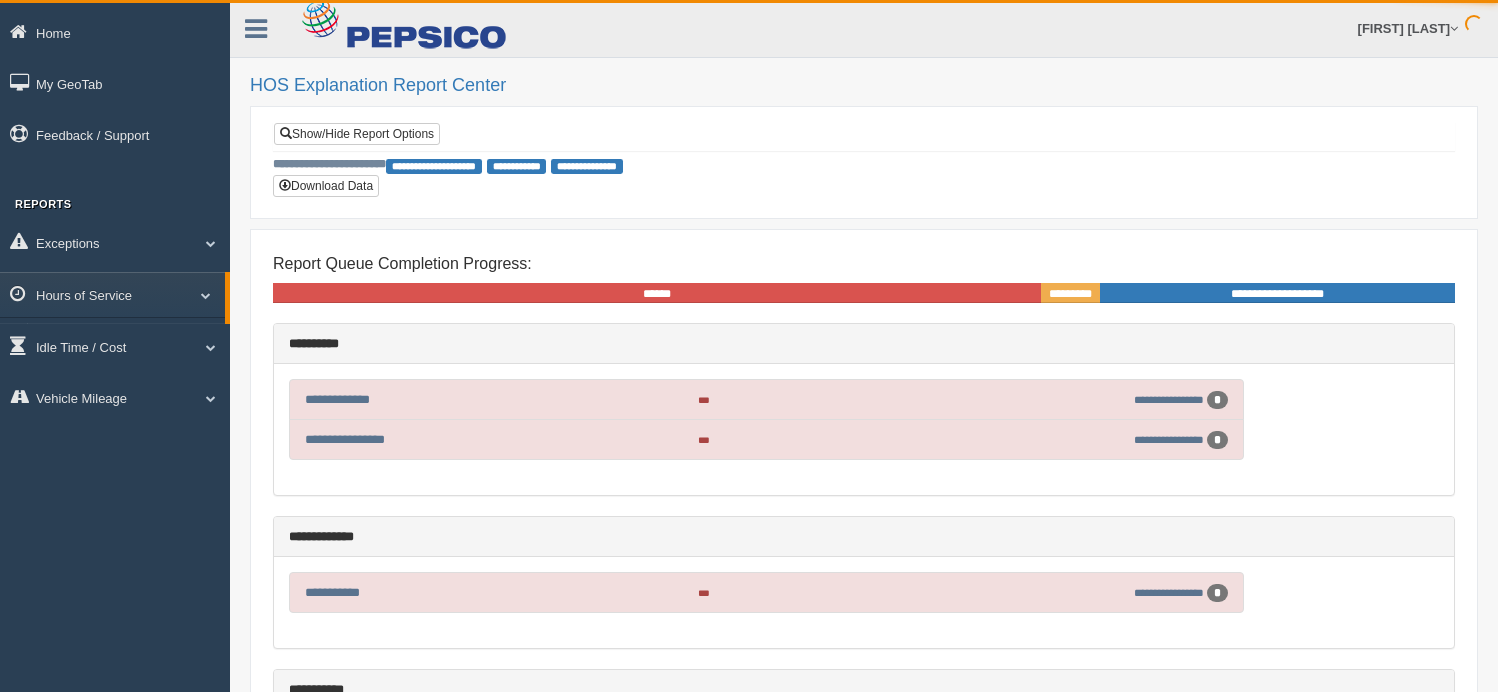 scroll, scrollTop: 0, scrollLeft: 0, axis: both 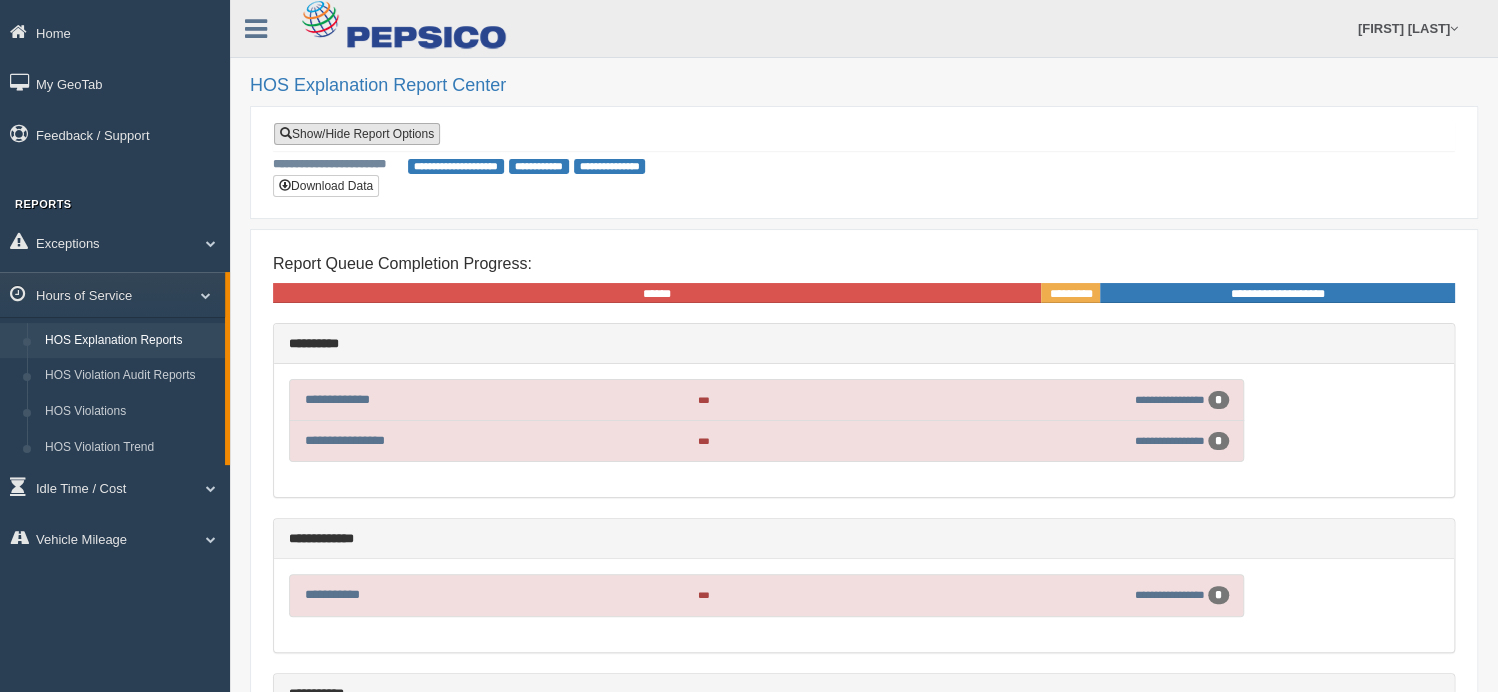 click on "Show/Hide Report Options" at bounding box center [357, 134] 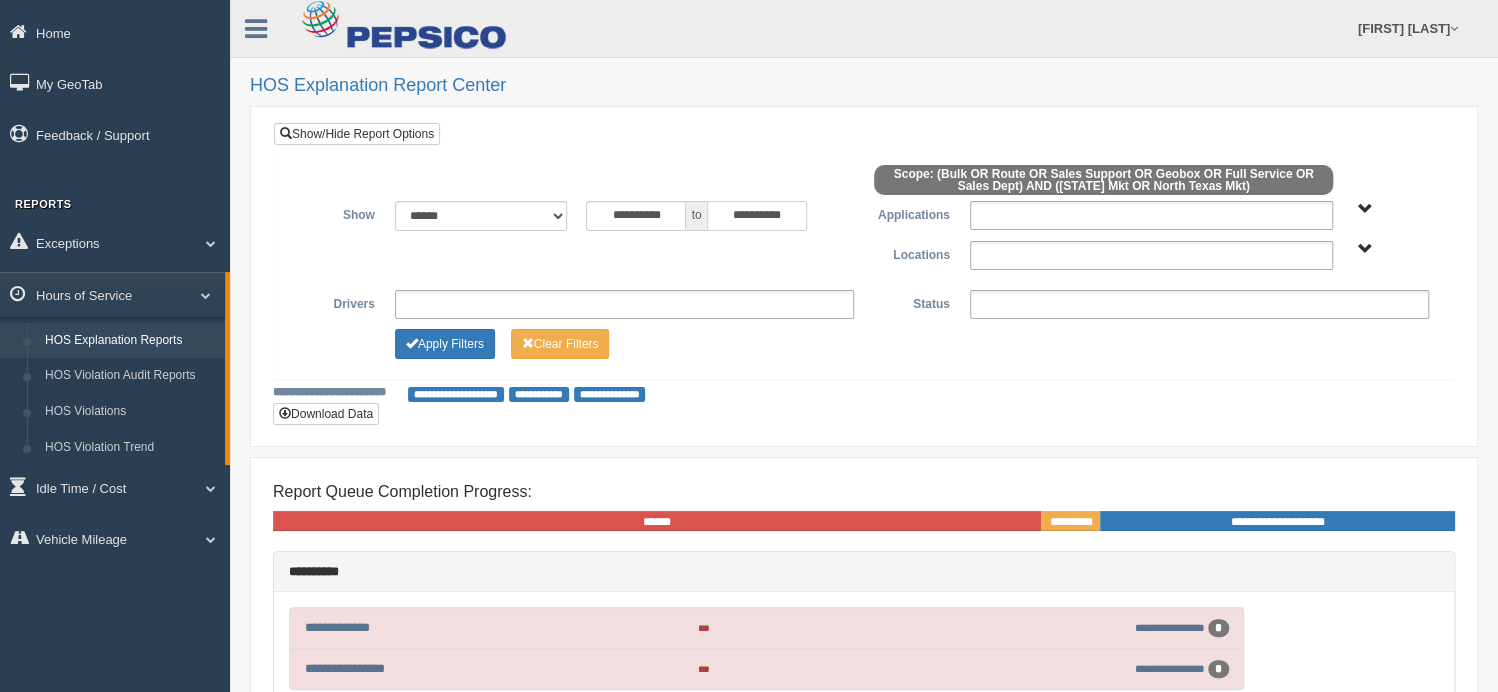 click on "**********" at bounding box center [757, 216] 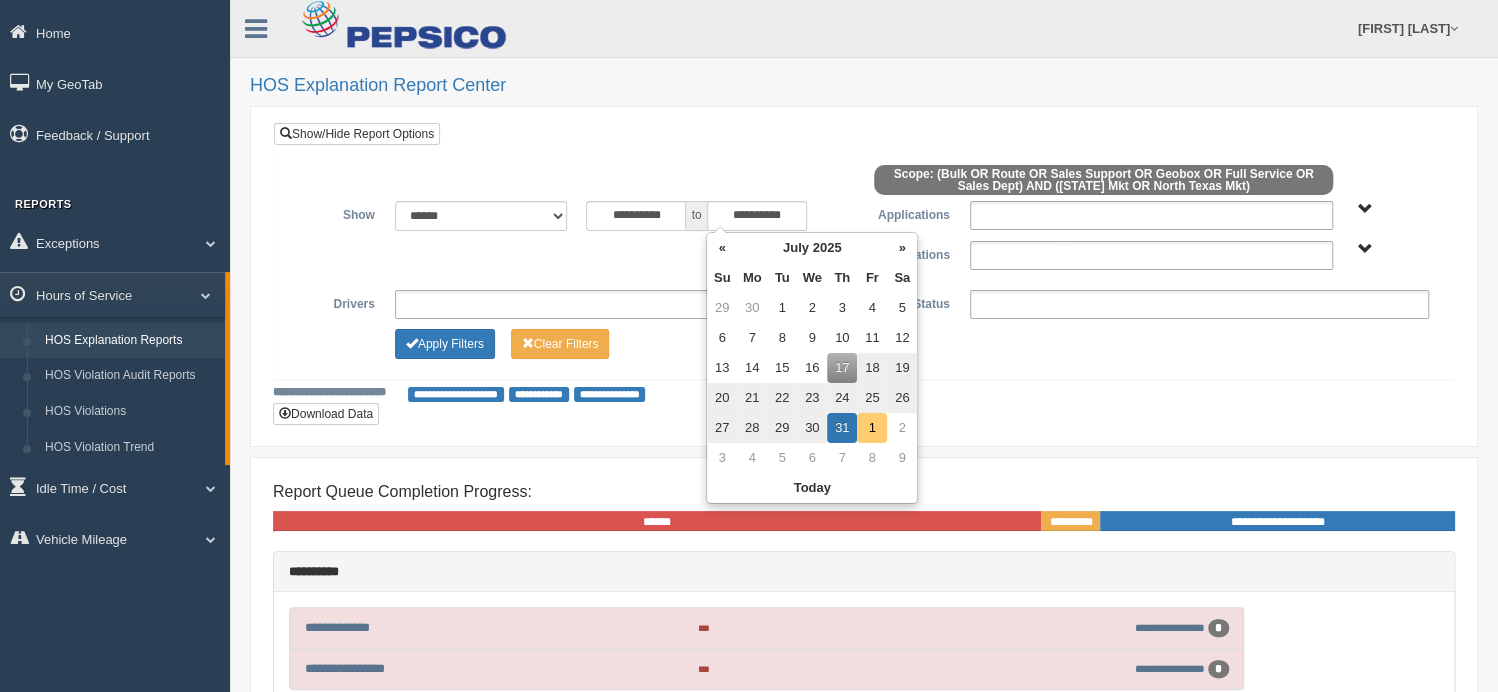 click on "1" at bounding box center [872, 428] 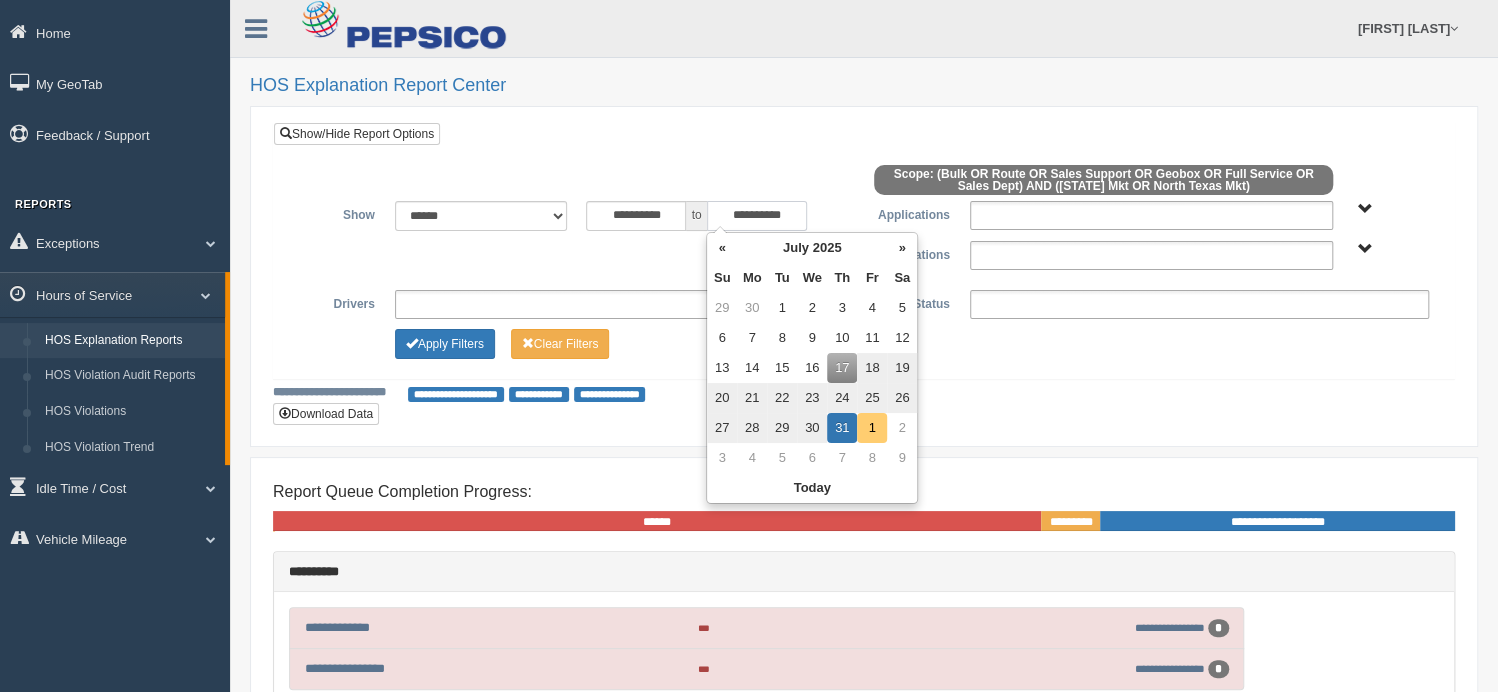 type on "**********" 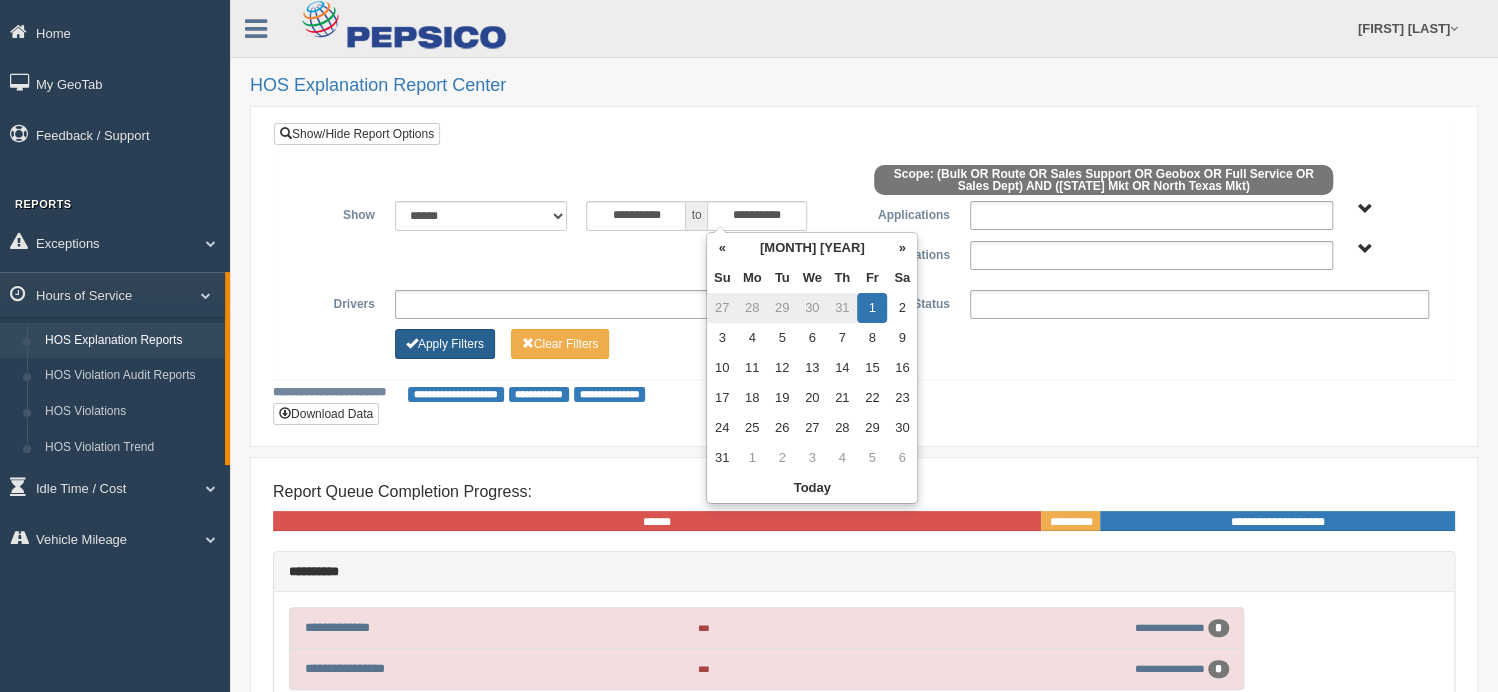 click on "Apply Filters" at bounding box center (445, 344) 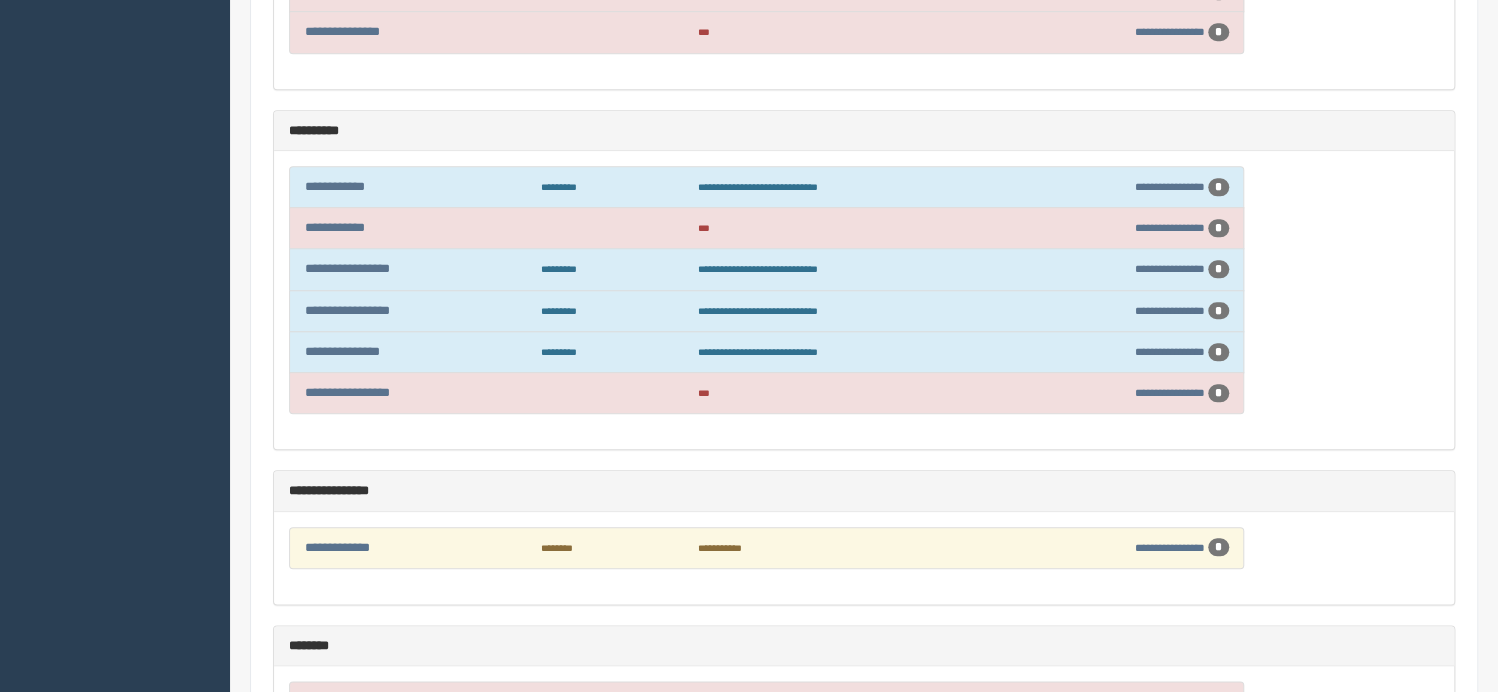 scroll, scrollTop: 1000, scrollLeft: 0, axis: vertical 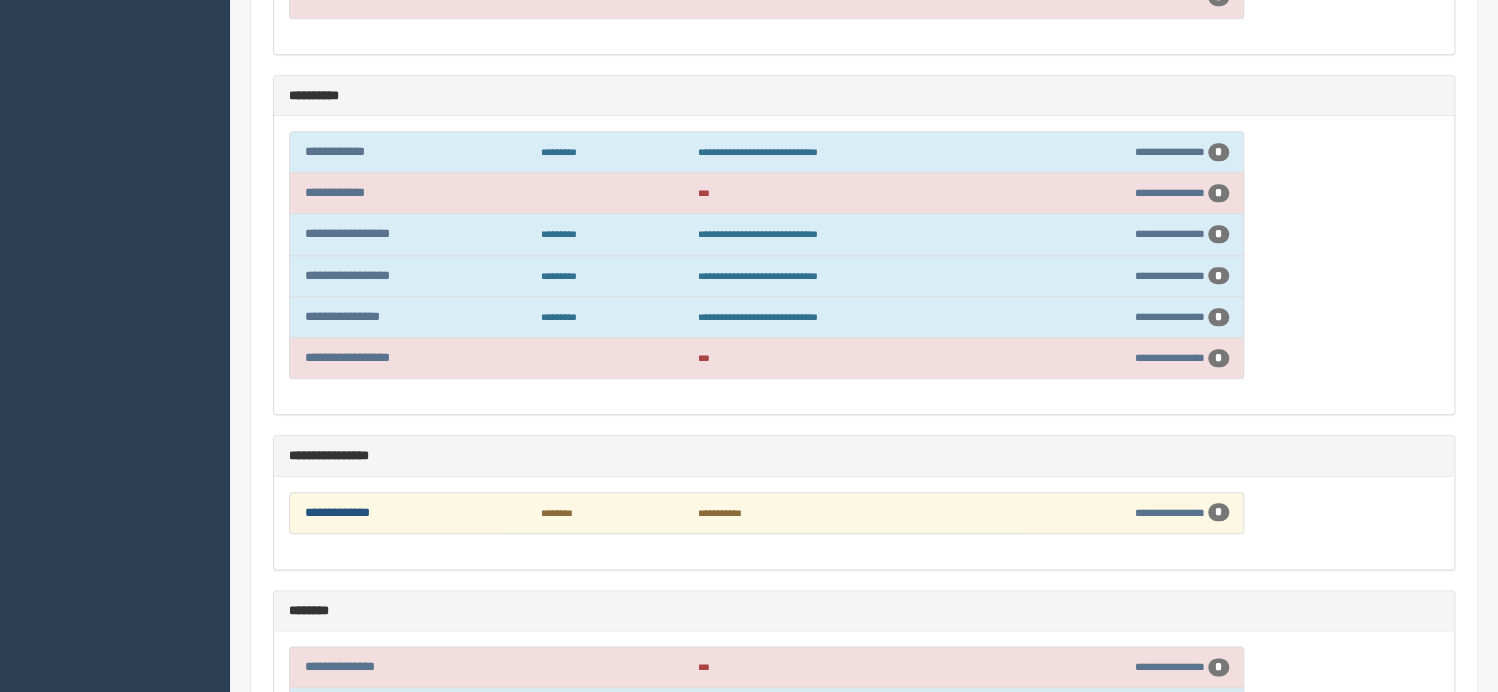 click on "**********" at bounding box center (337, 512) 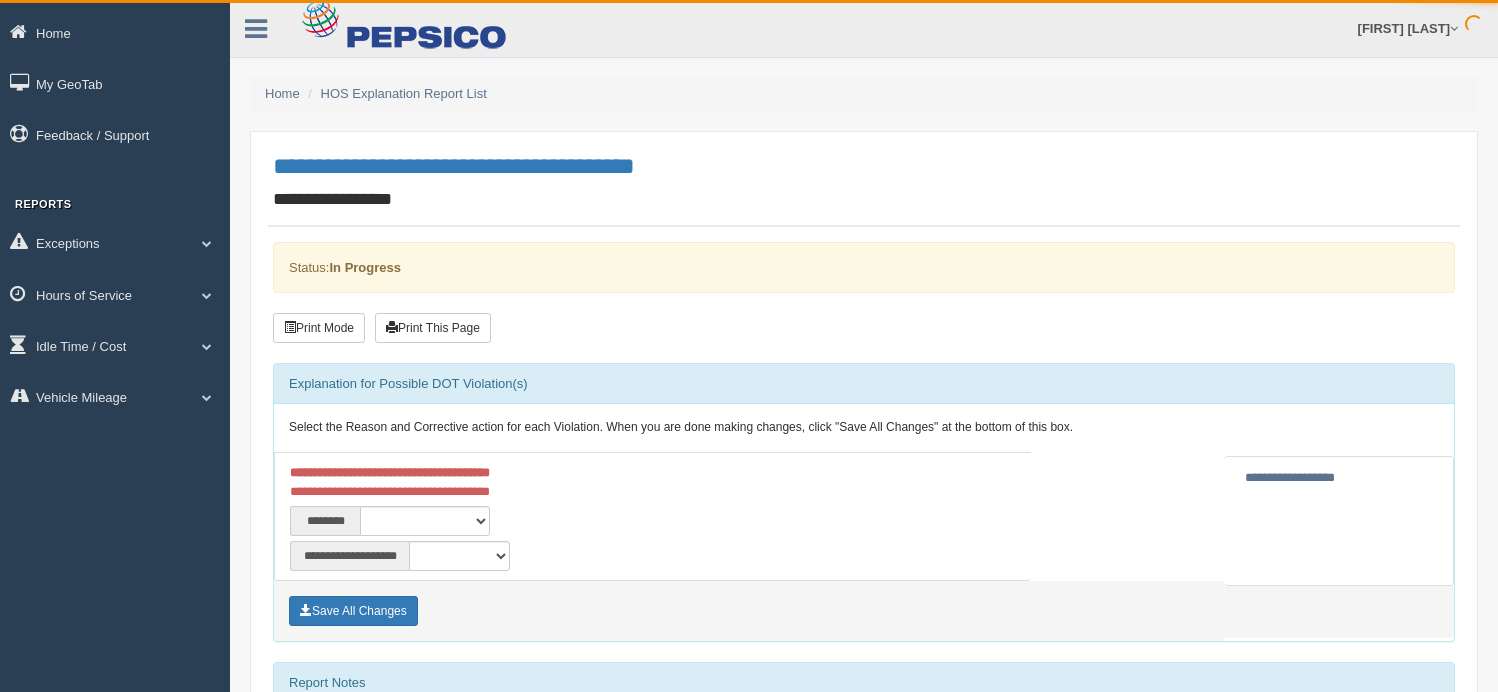 scroll, scrollTop: 0, scrollLeft: 0, axis: both 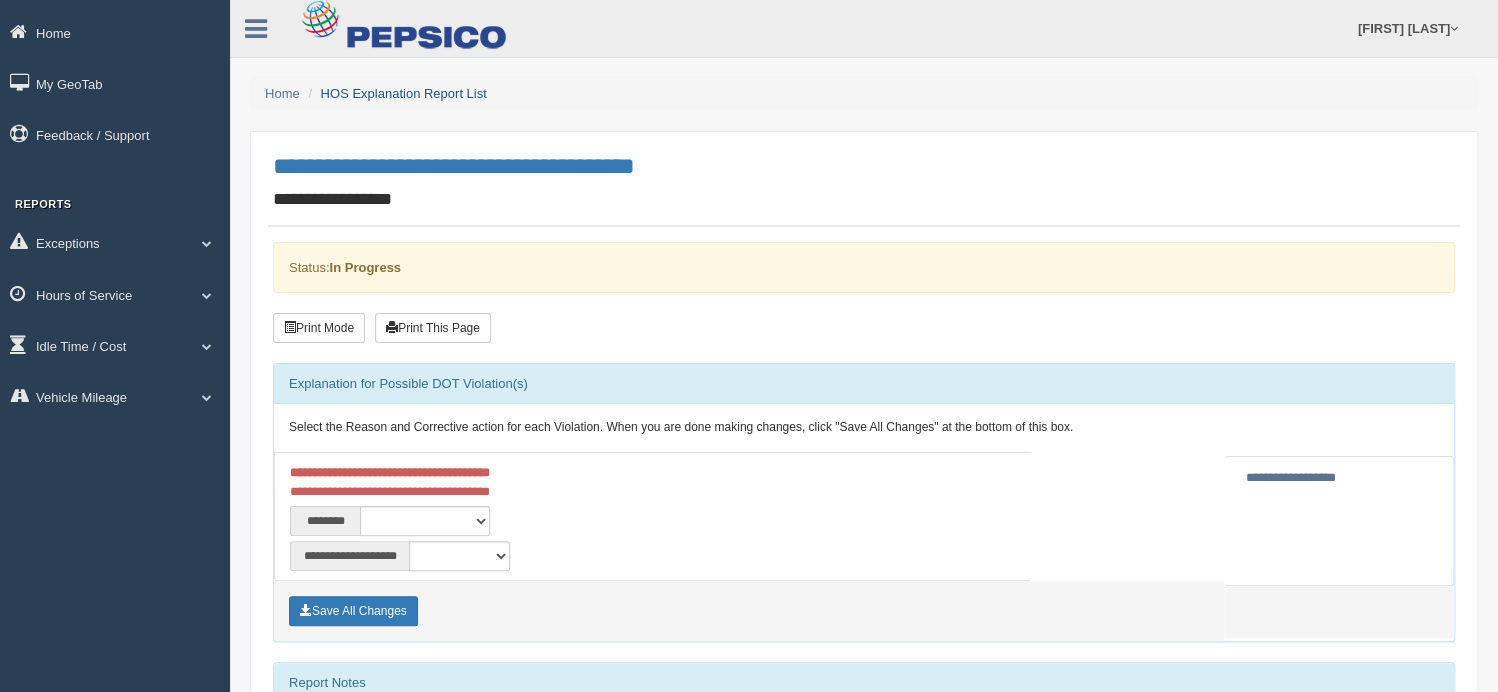 click on "HOS Explanation Report List" at bounding box center [404, 93] 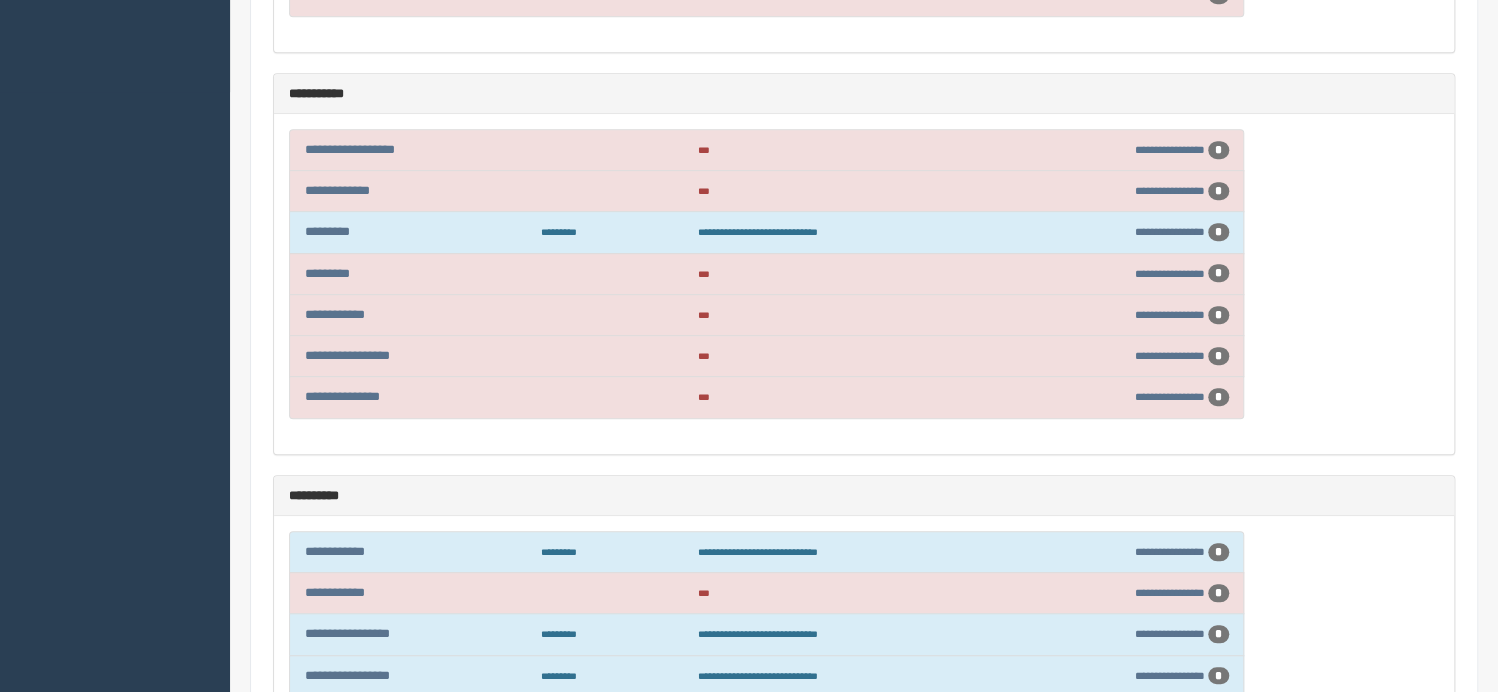 scroll, scrollTop: 1000, scrollLeft: 0, axis: vertical 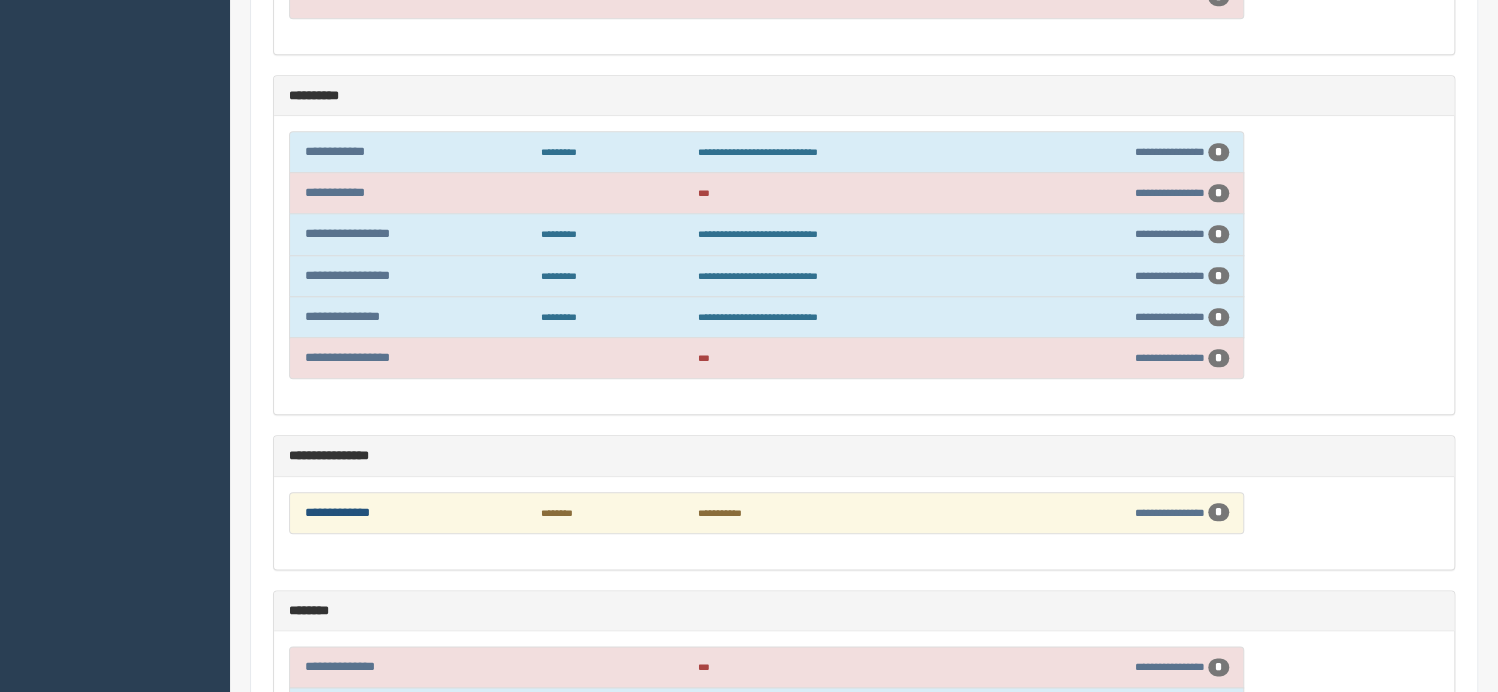 click on "**********" at bounding box center [337, 512] 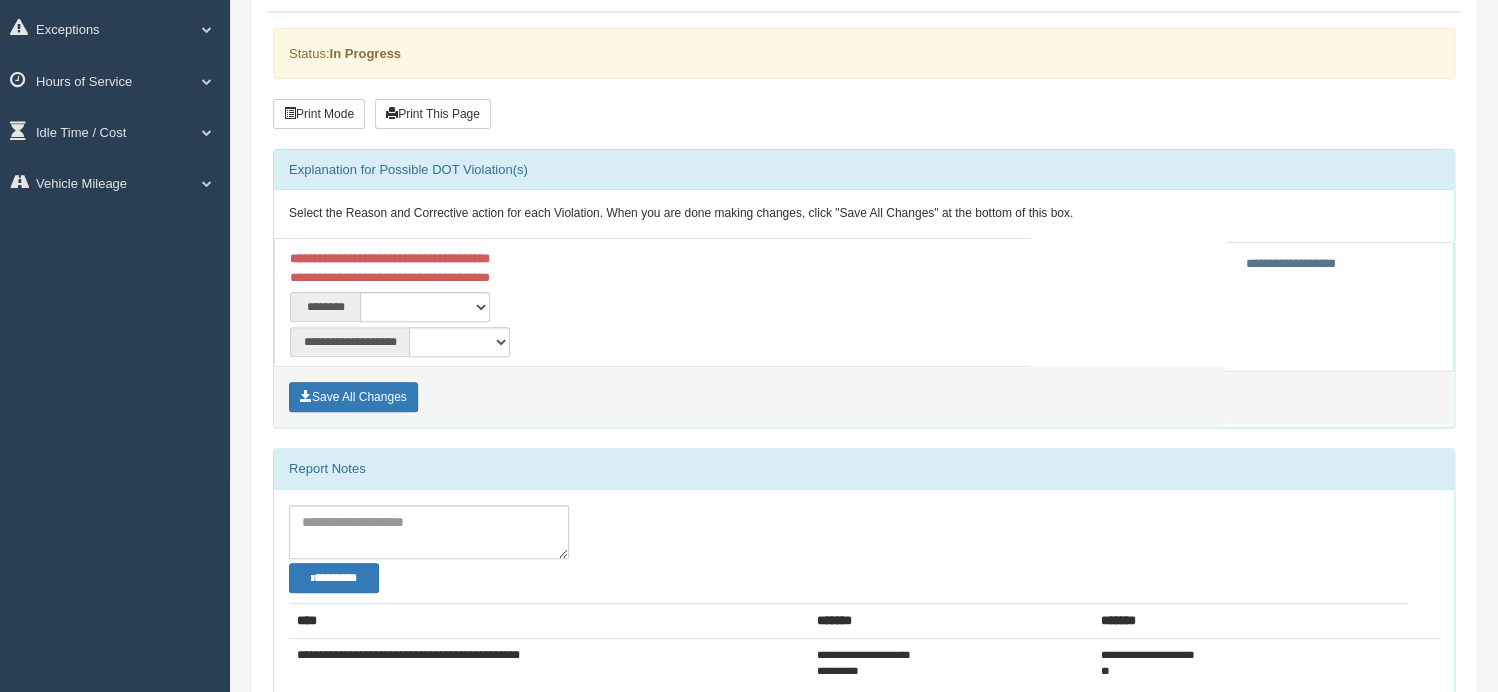 scroll, scrollTop: 0, scrollLeft: 0, axis: both 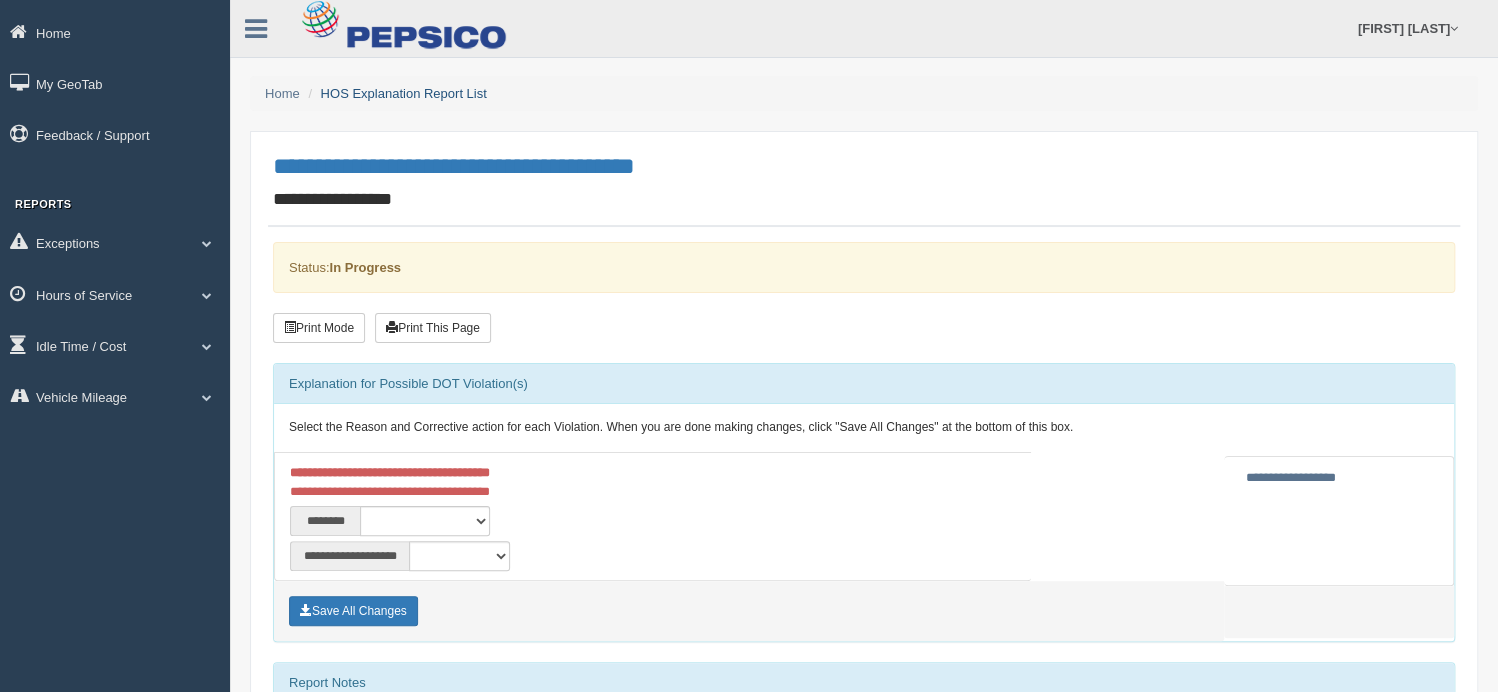 click on "HOS Explanation Report List" at bounding box center (404, 93) 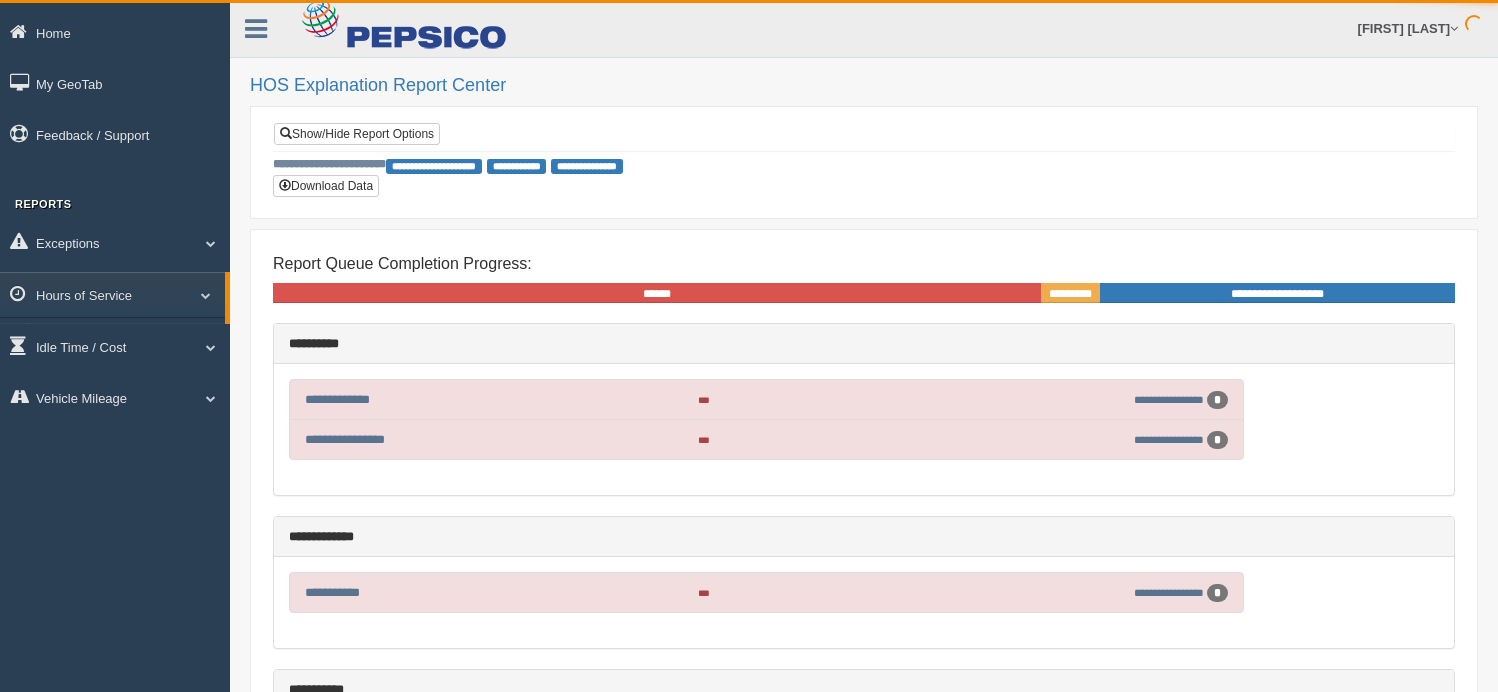 scroll, scrollTop: 0, scrollLeft: 0, axis: both 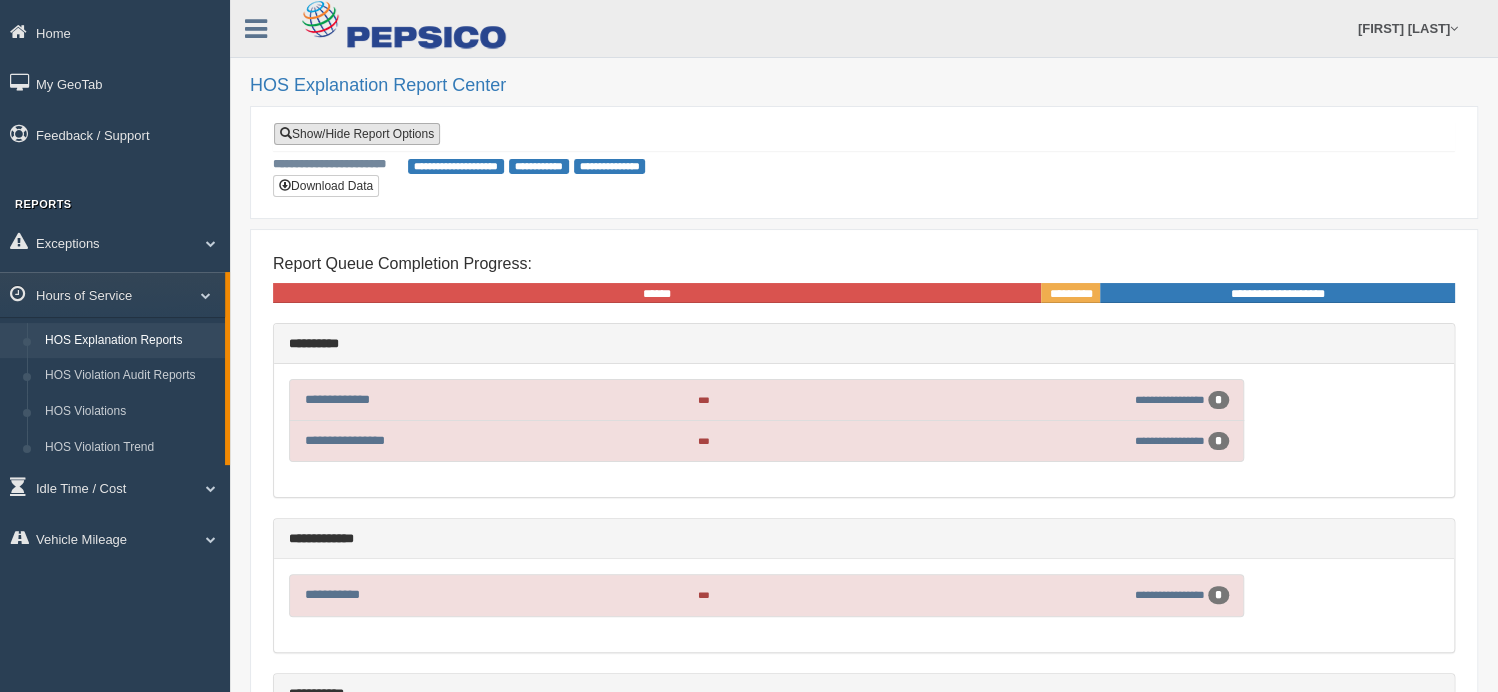 click on "Show/Hide Report Options" at bounding box center (357, 134) 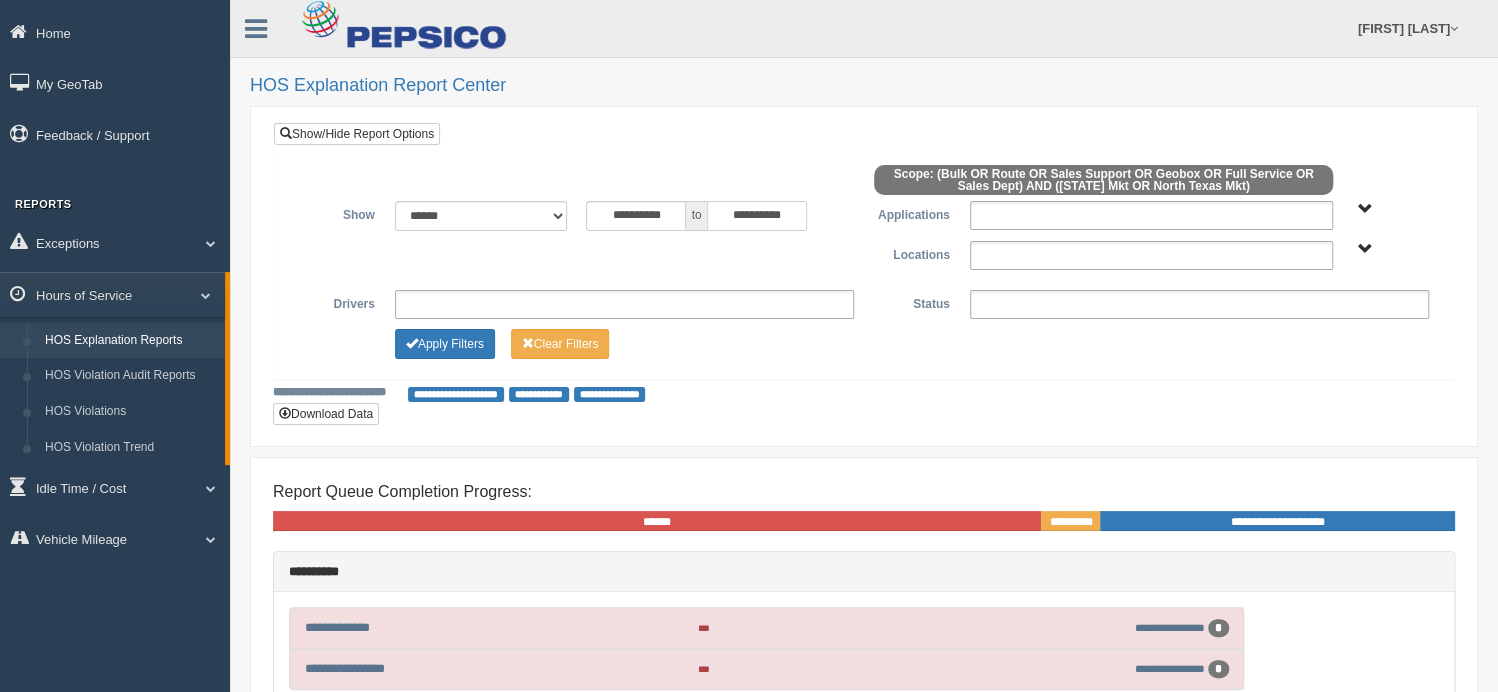 click on "**********" at bounding box center [757, 216] 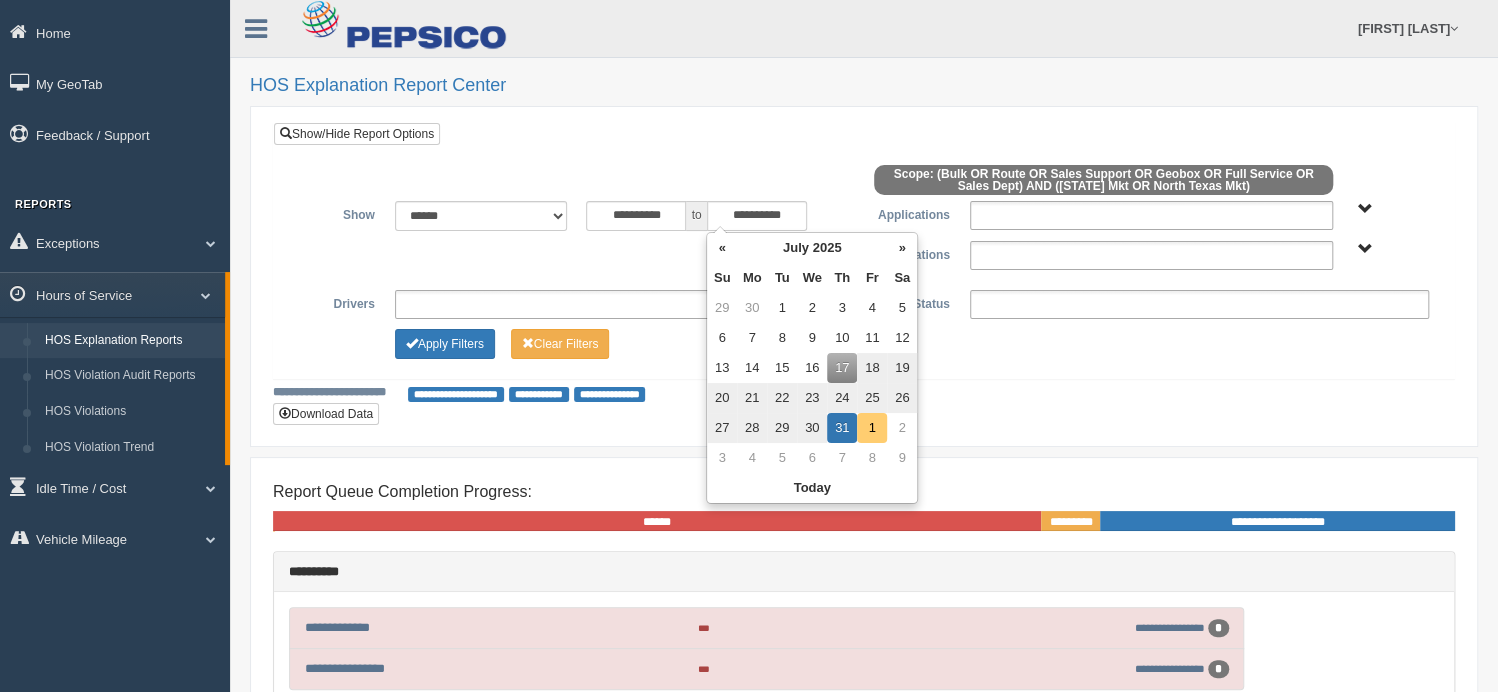click on "1" at bounding box center (872, 428) 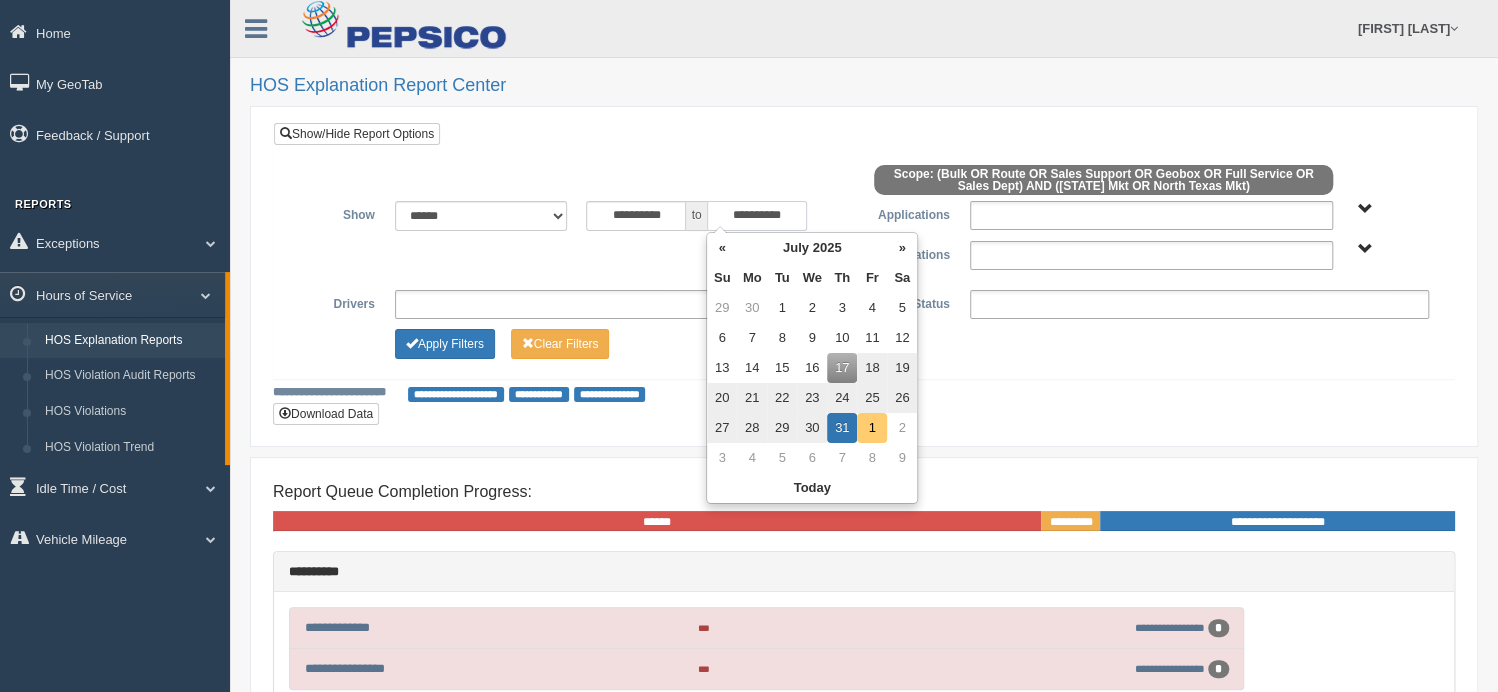 type on "**********" 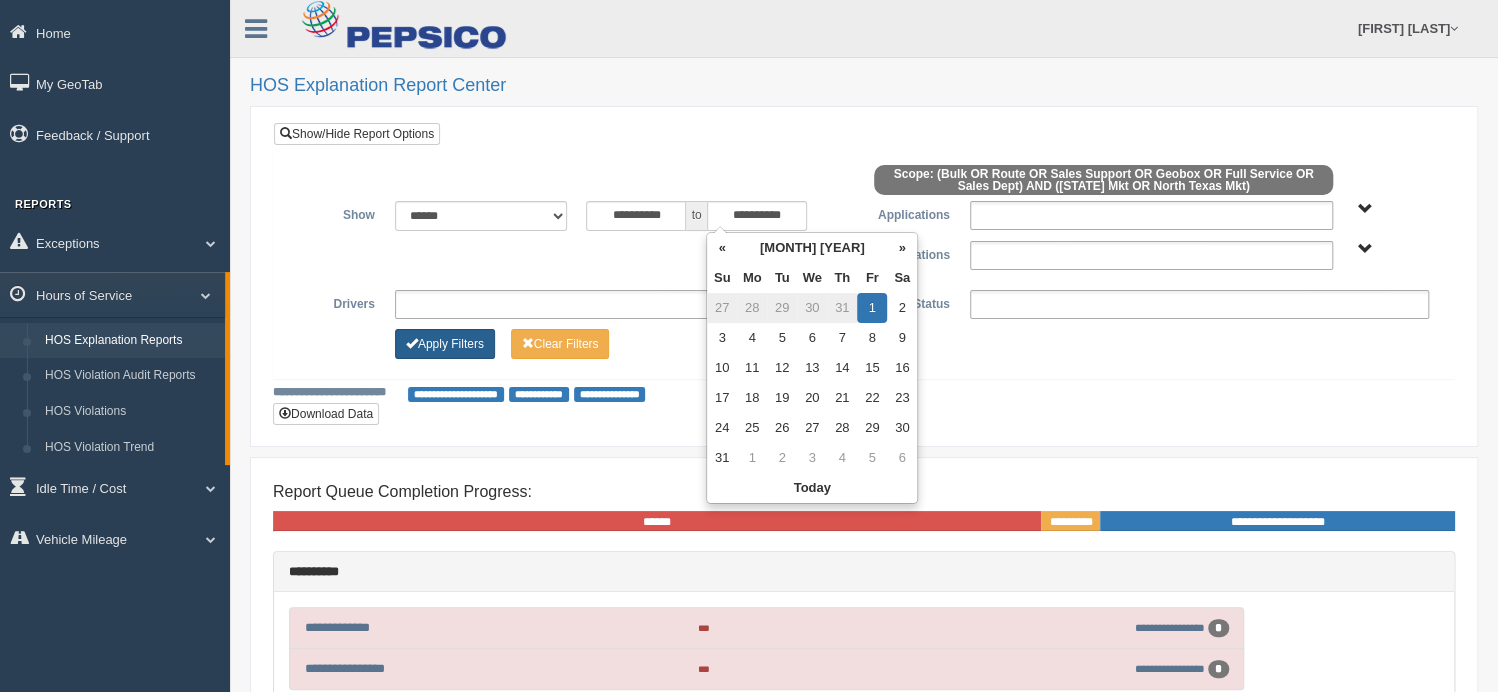click on "Apply Filters" at bounding box center [445, 344] 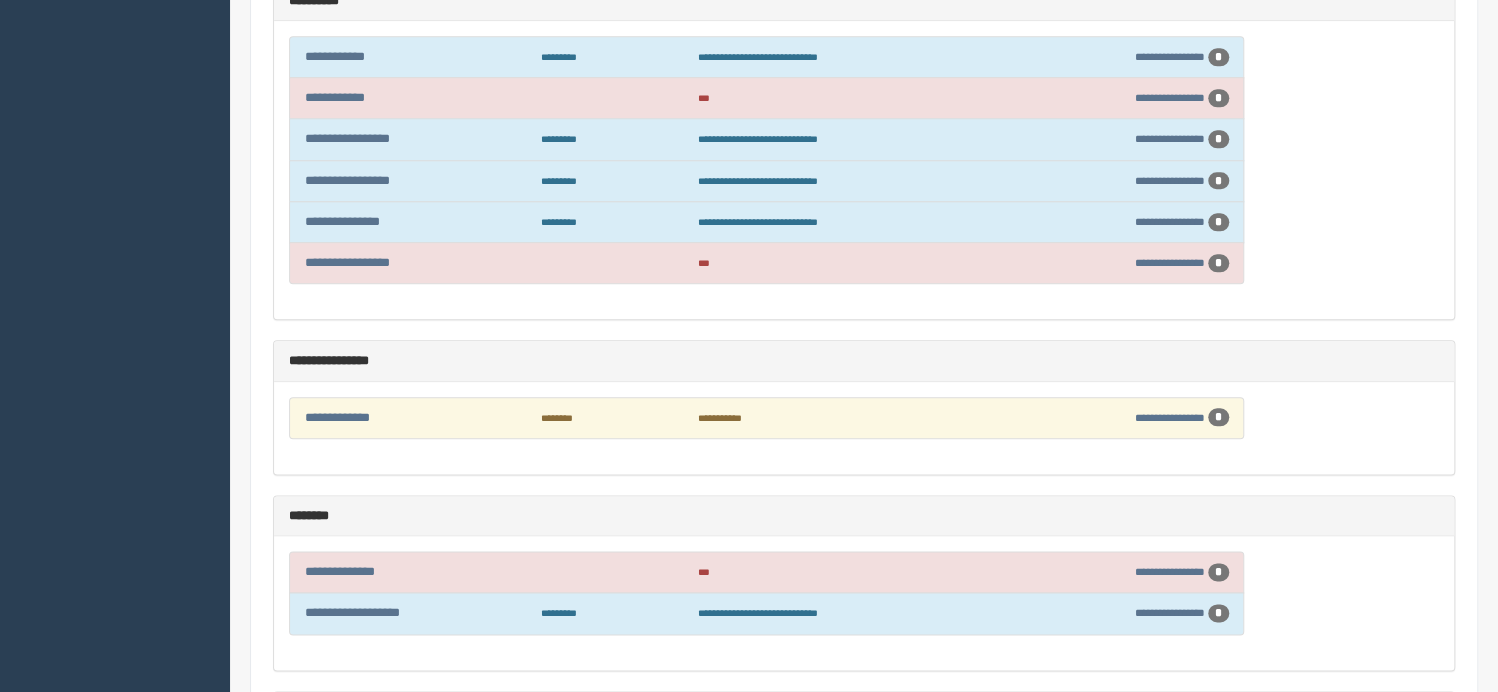scroll, scrollTop: 1100, scrollLeft: 0, axis: vertical 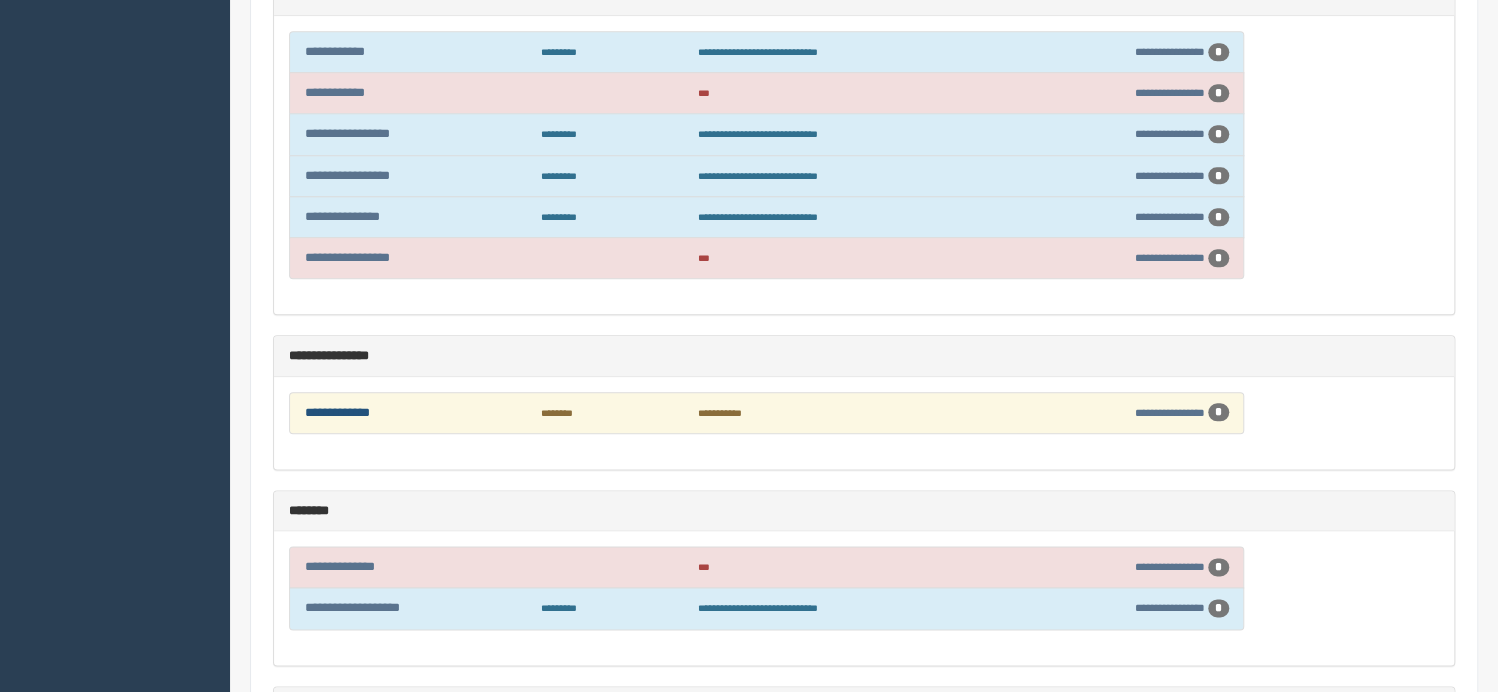 click on "**********" at bounding box center [337, 412] 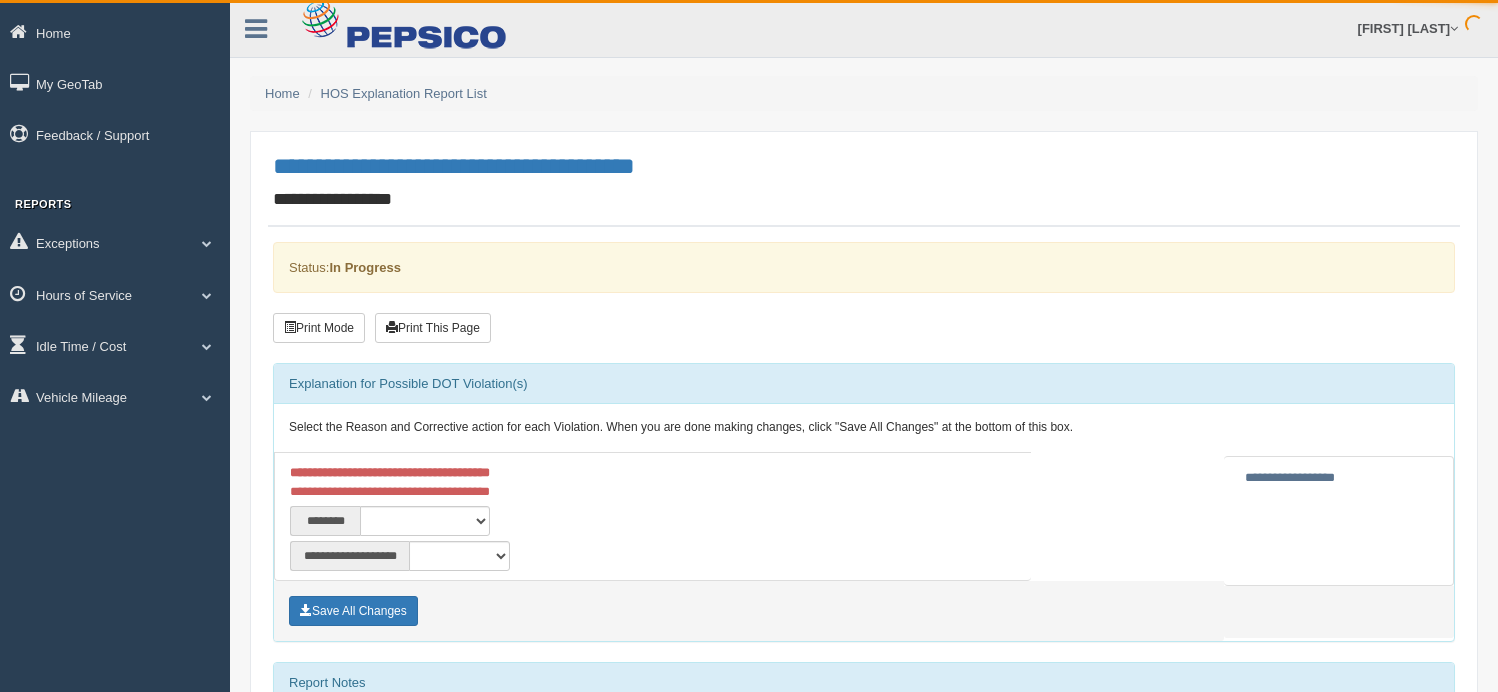 scroll, scrollTop: 0, scrollLeft: 0, axis: both 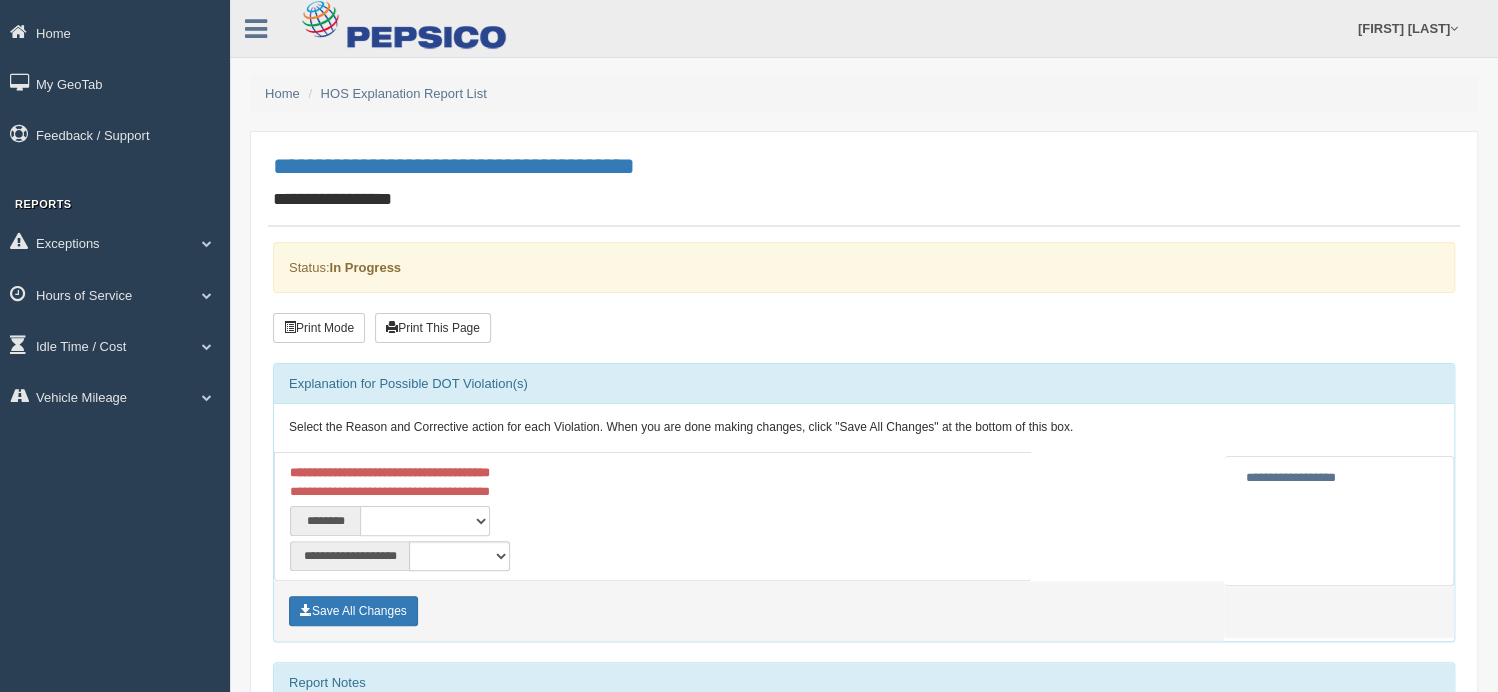 click on "**********" at bounding box center (425, 521) 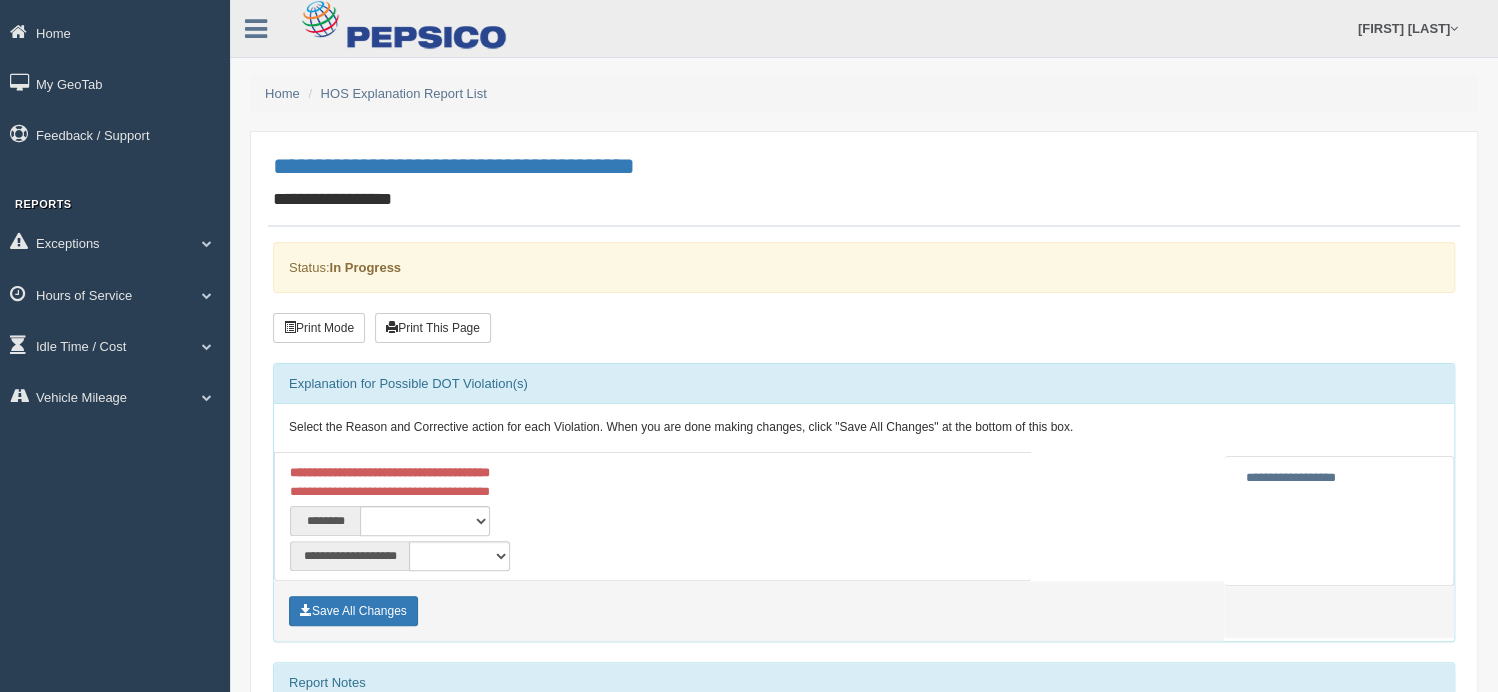 click on "**********" at bounding box center [528, 482] 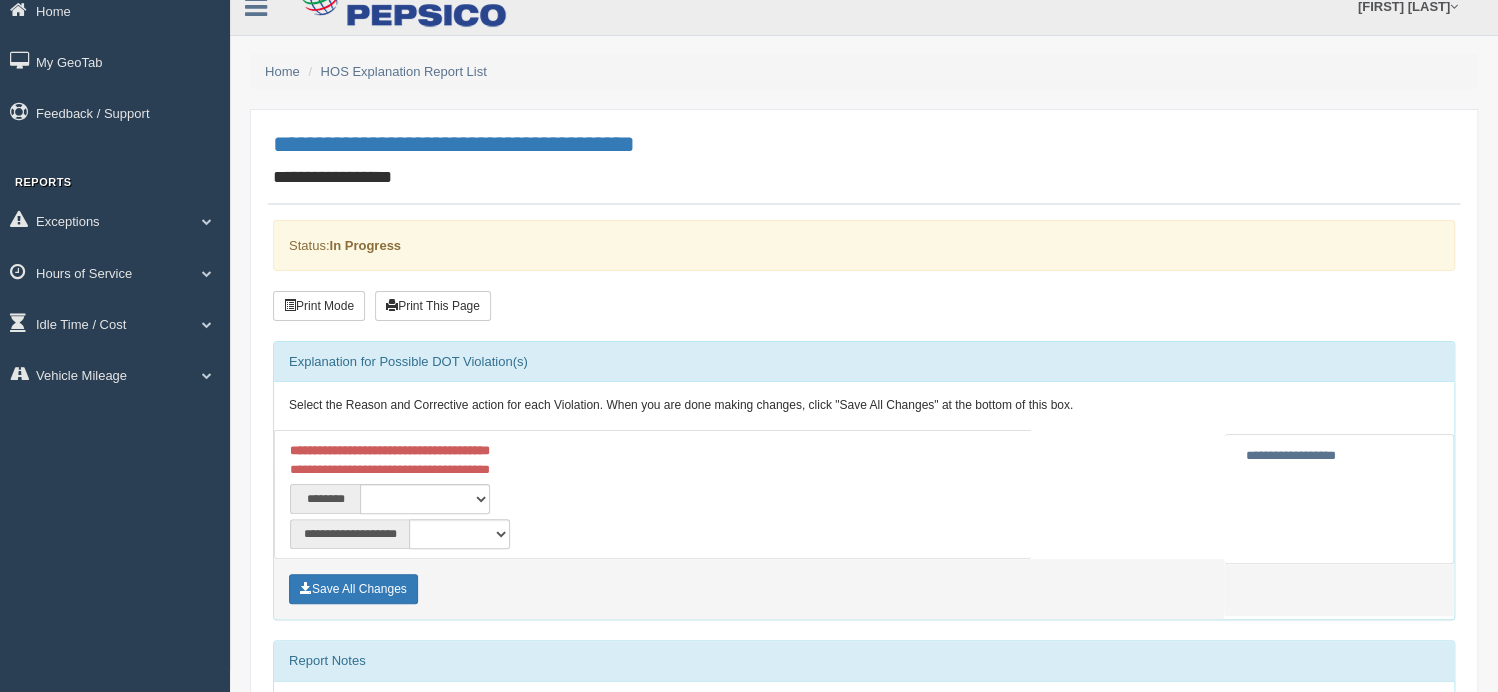 scroll, scrollTop: 0, scrollLeft: 0, axis: both 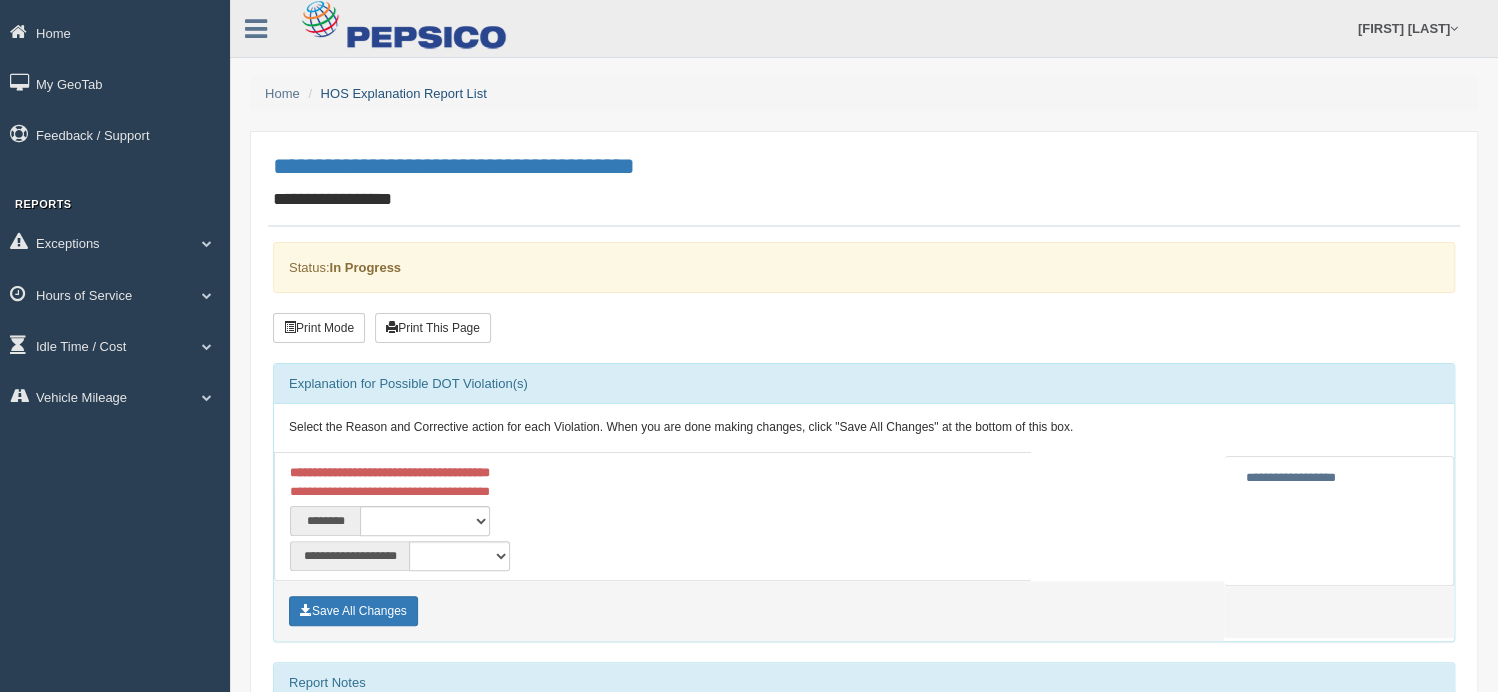 click on "HOS Explanation Report List" at bounding box center [404, 93] 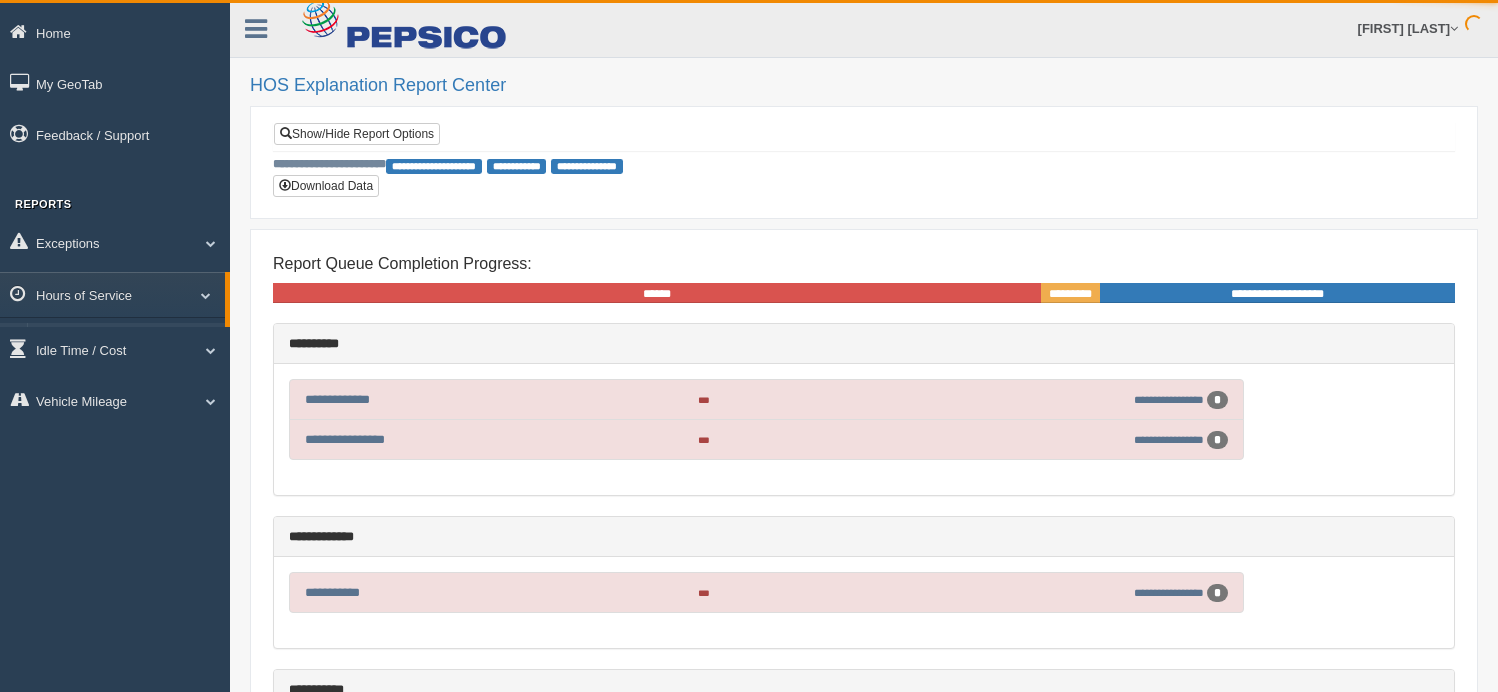 scroll, scrollTop: 0, scrollLeft: 0, axis: both 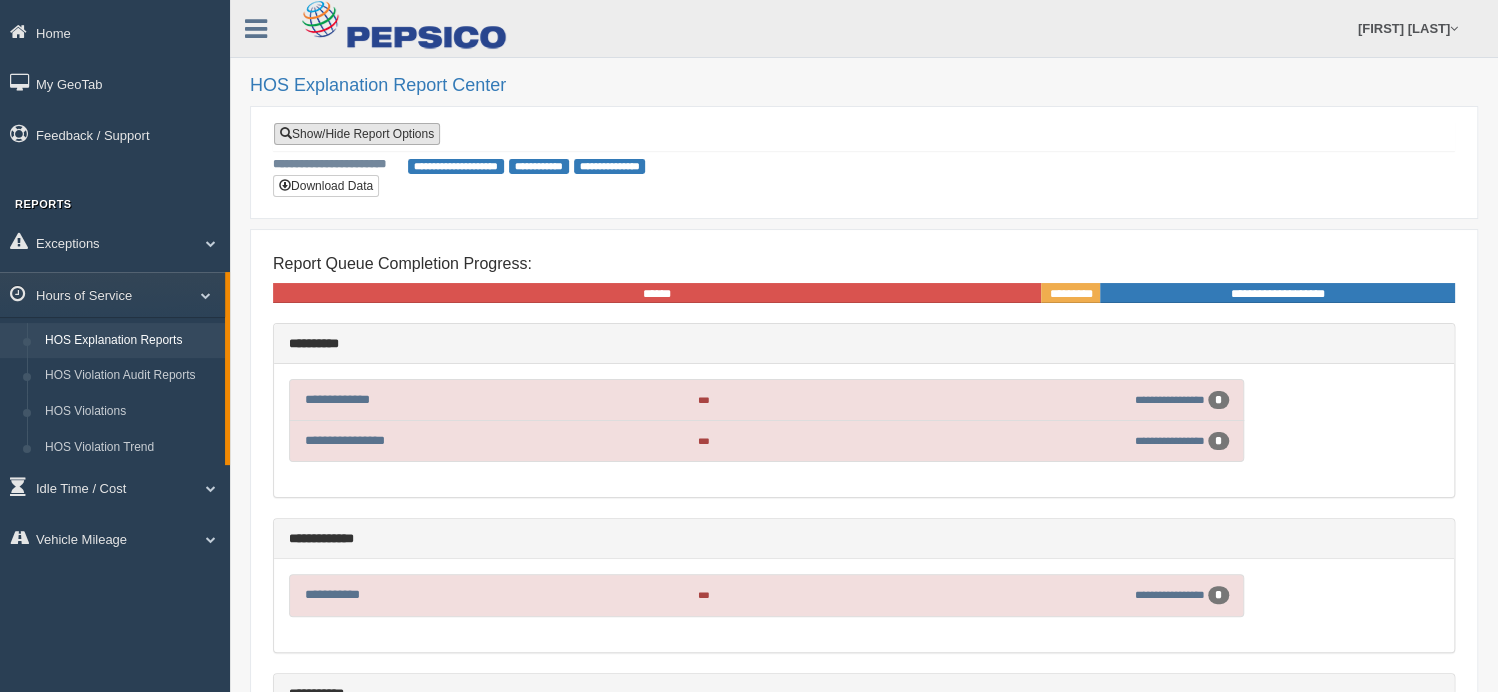 click on "Show/Hide Report Options" at bounding box center [357, 134] 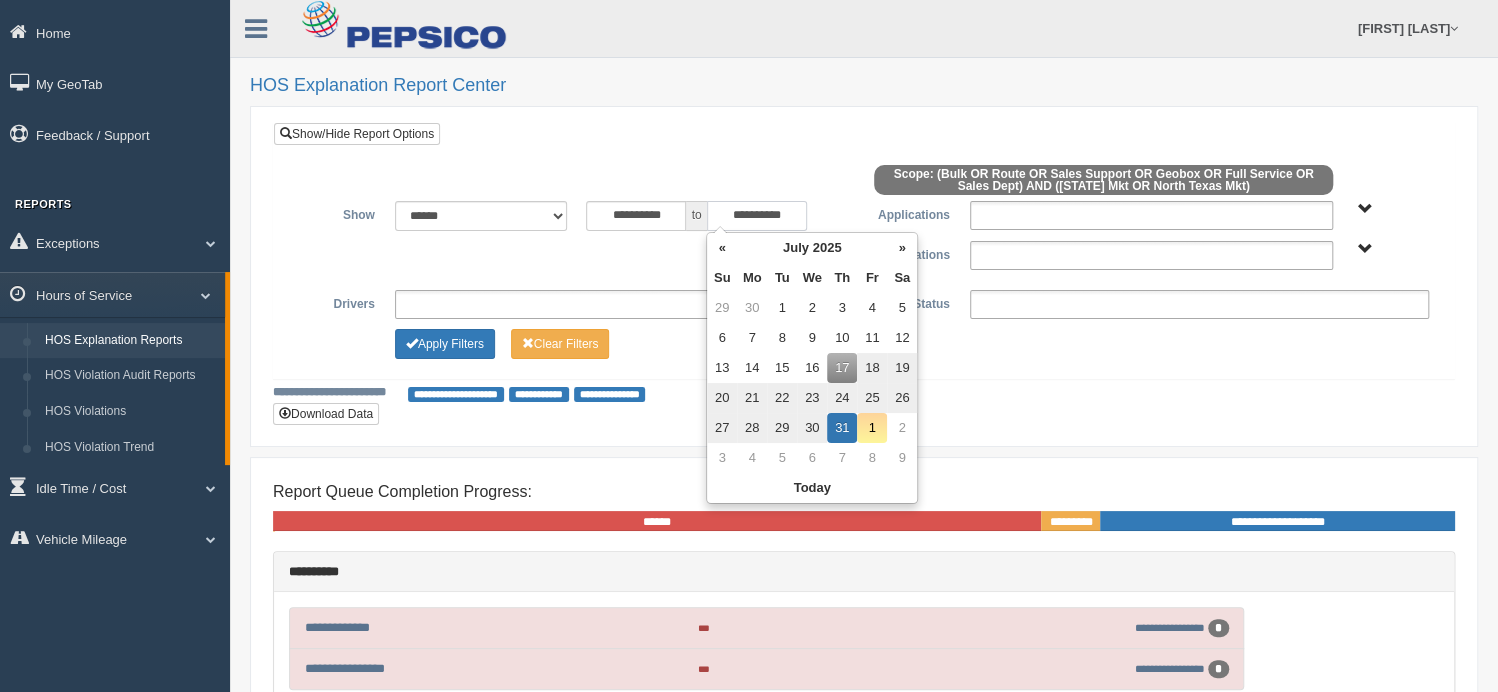 click on "**********" at bounding box center [757, 216] 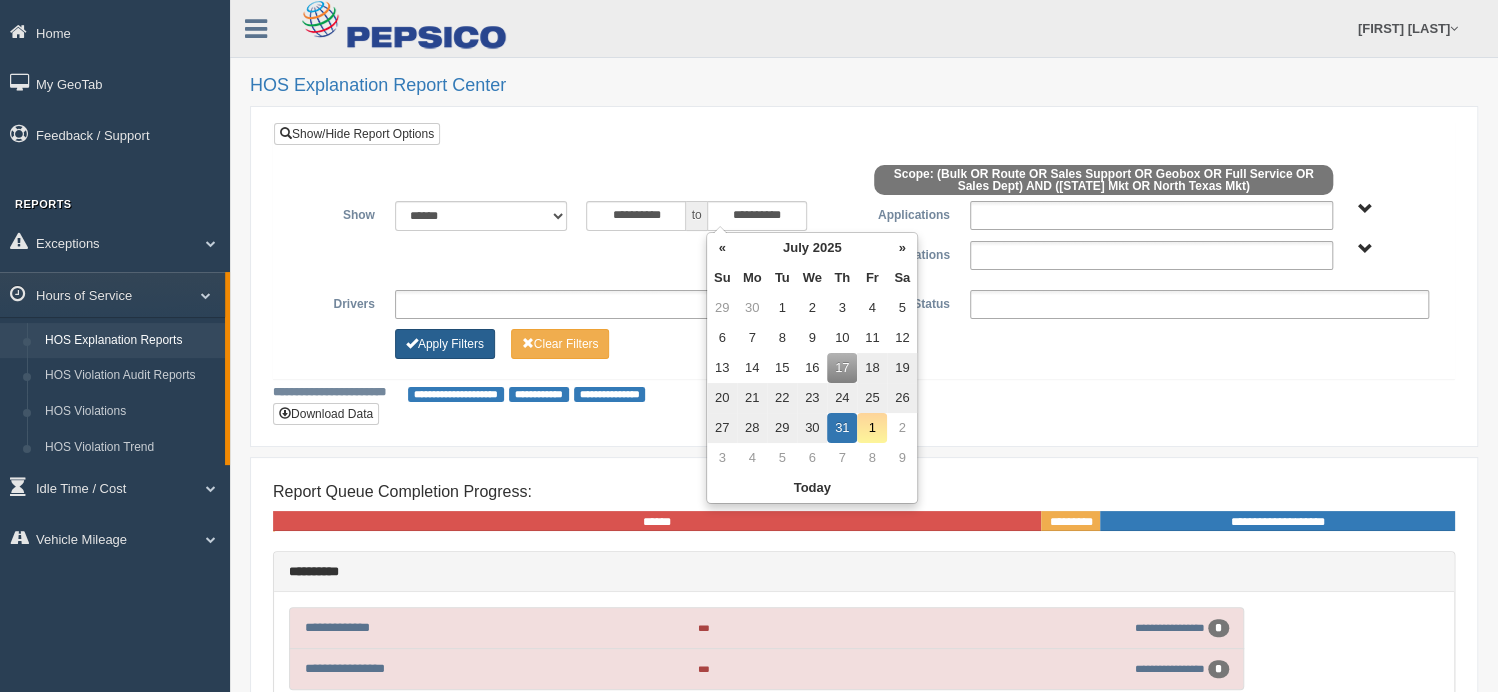 click on "Apply Filters" at bounding box center (445, 344) 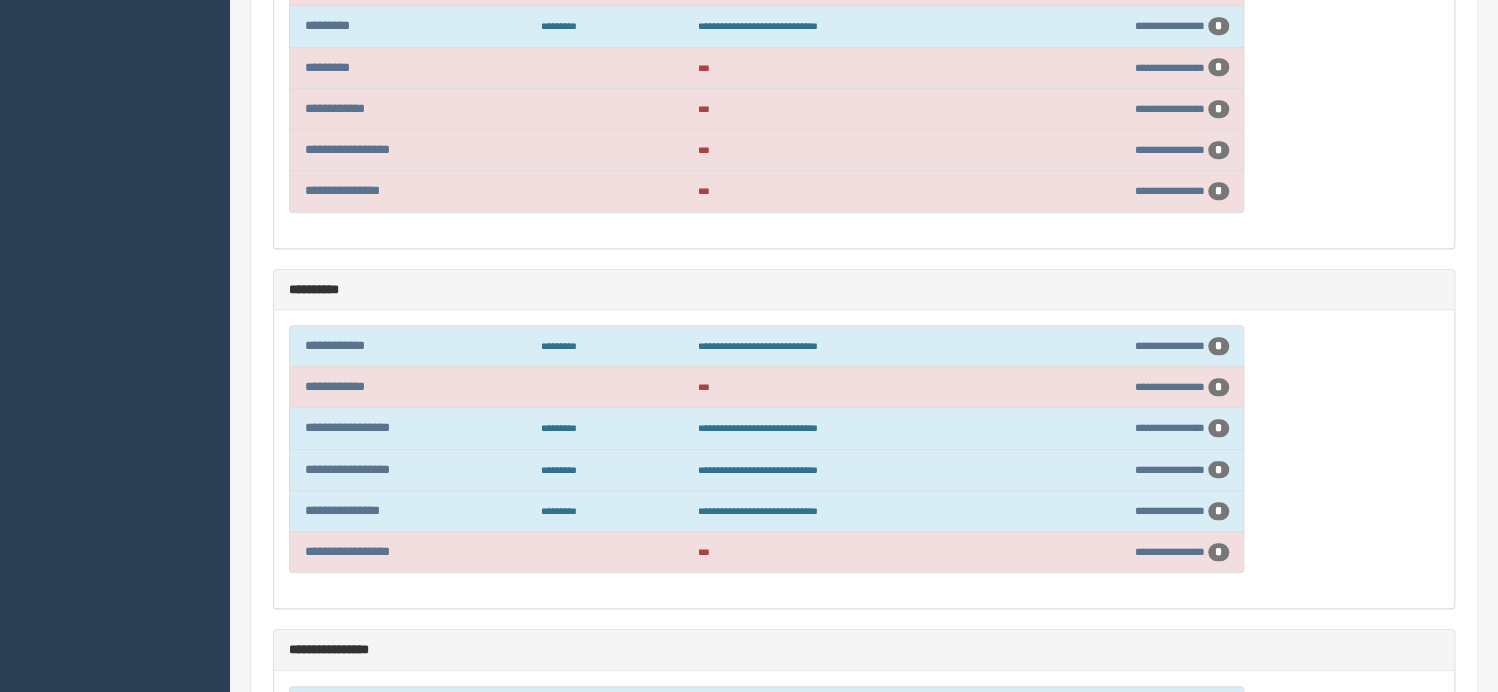 scroll, scrollTop: 300, scrollLeft: 0, axis: vertical 